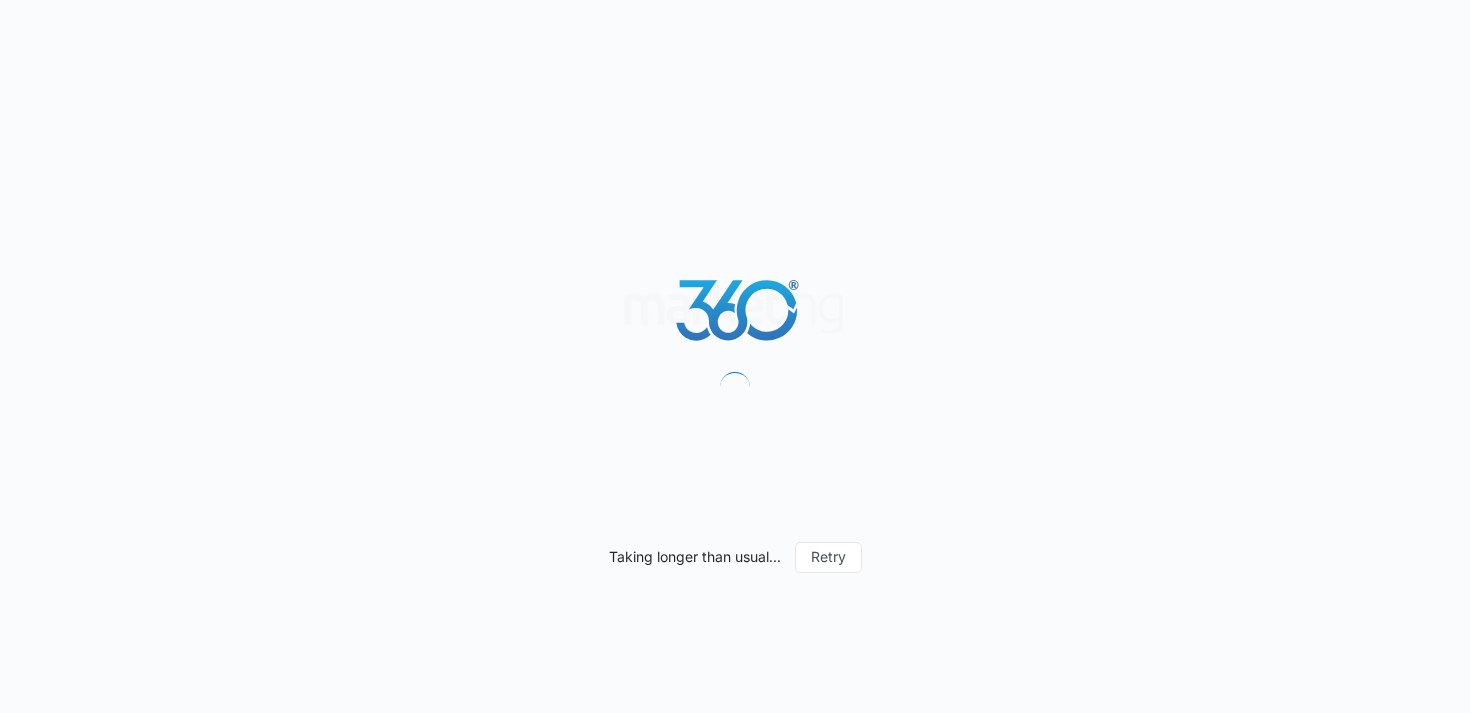 scroll, scrollTop: 0, scrollLeft: 0, axis: both 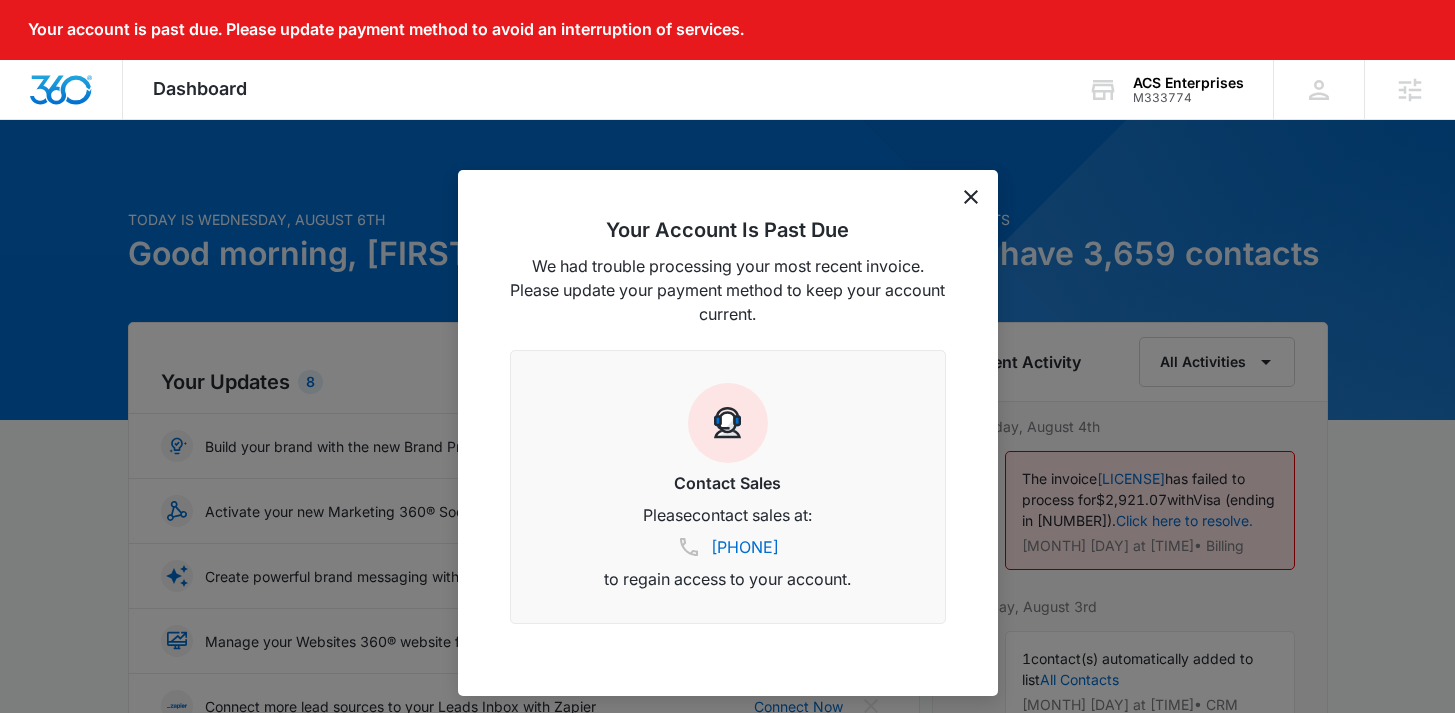 click on "Your Account Is Past Due We had trouble processing your most recent invoice. Please update your payment method to keep your account current. Contact Sales Please  contact sales at: (833) 207-3633 to regain access to your account." at bounding box center [728, 433] 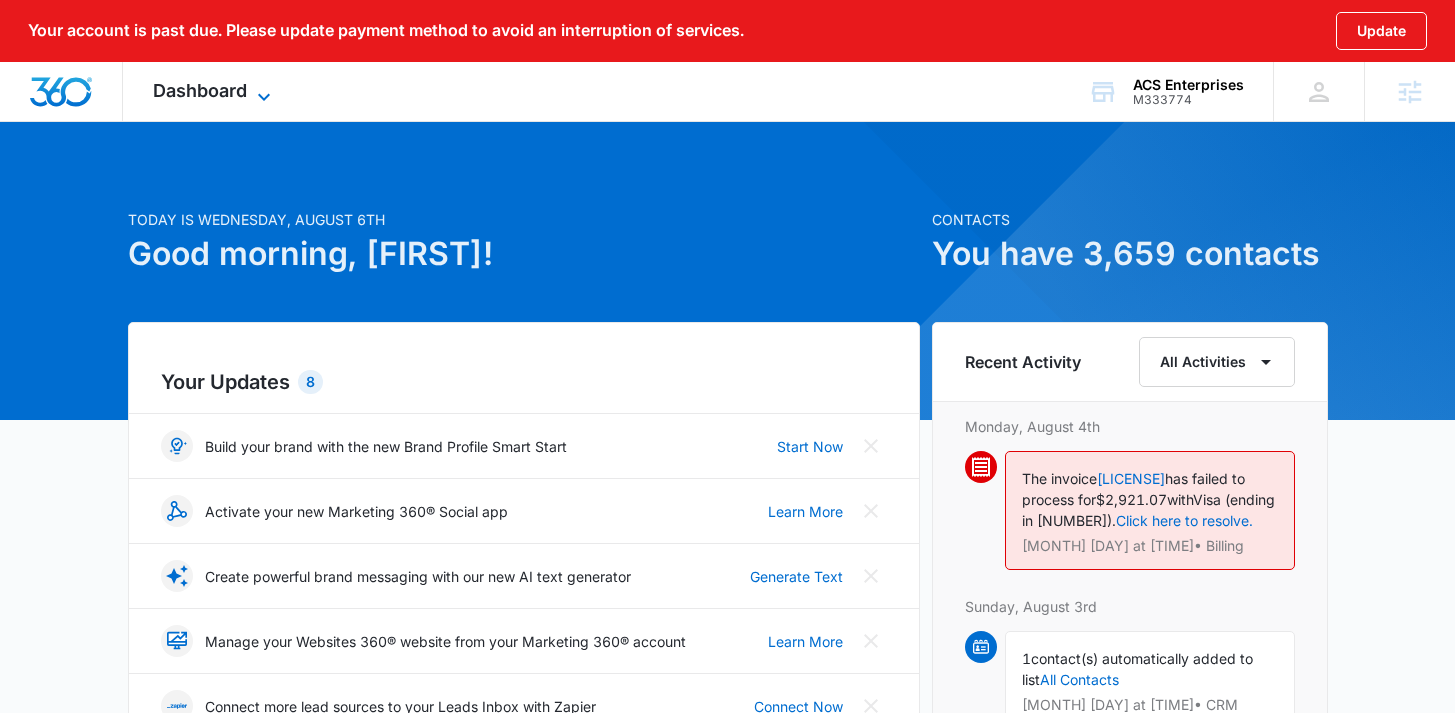 click on "Dashboard" at bounding box center (200, 90) 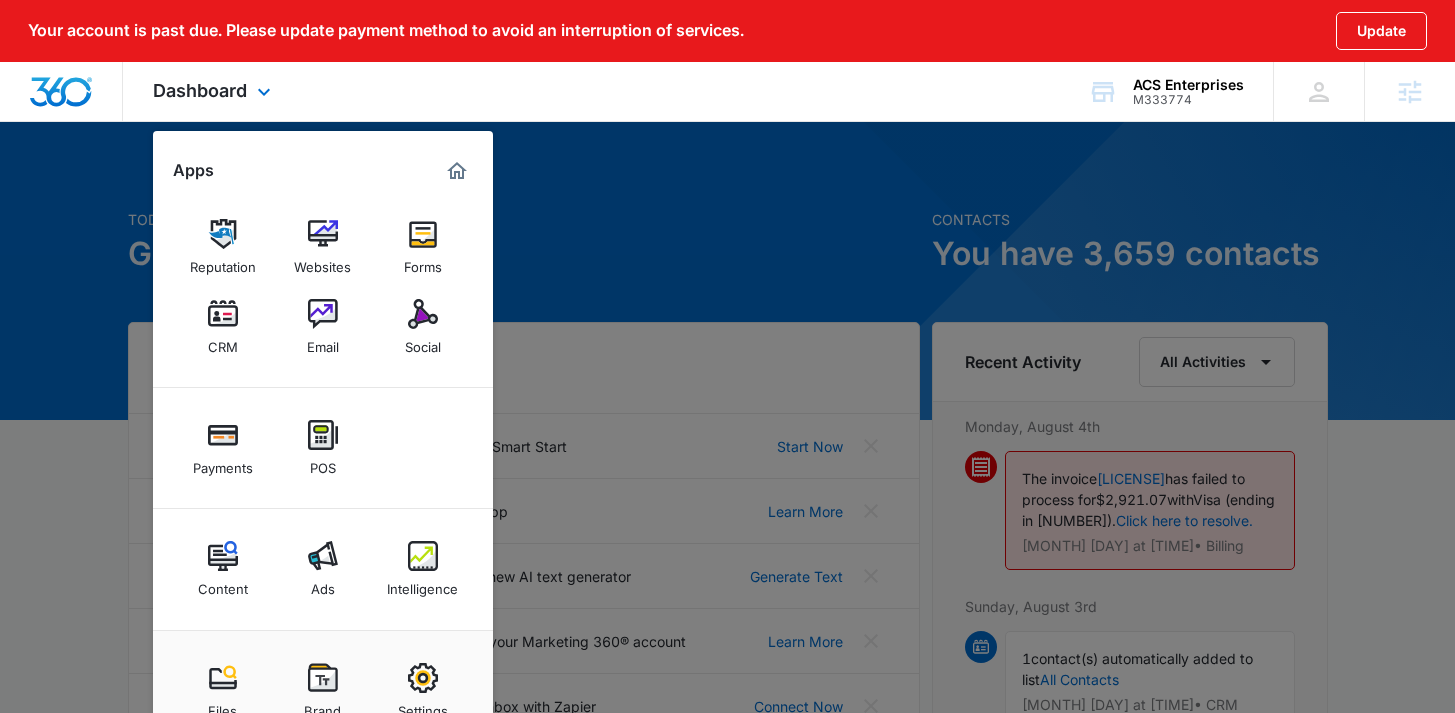 scroll, scrollTop: 46, scrollLeft: 0, axis: vertical 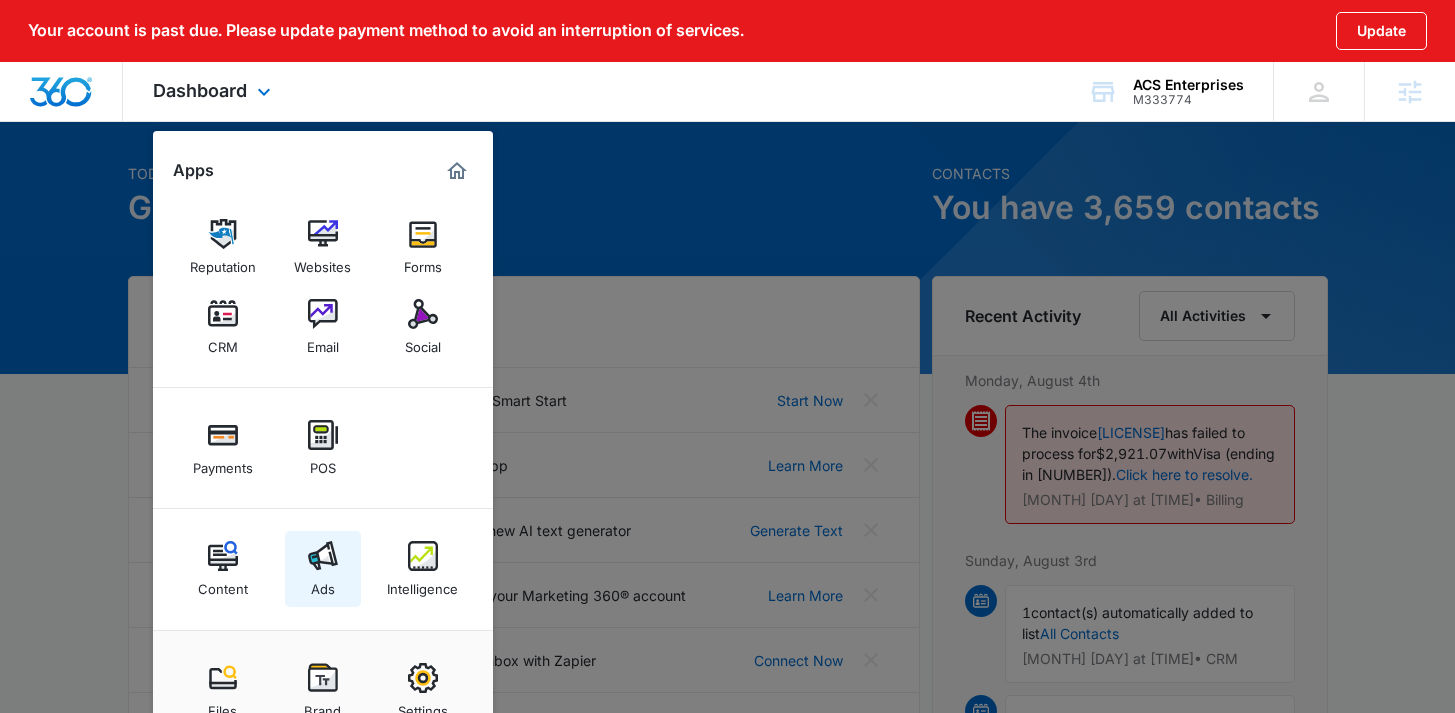 click at bounding box center (323, 556) 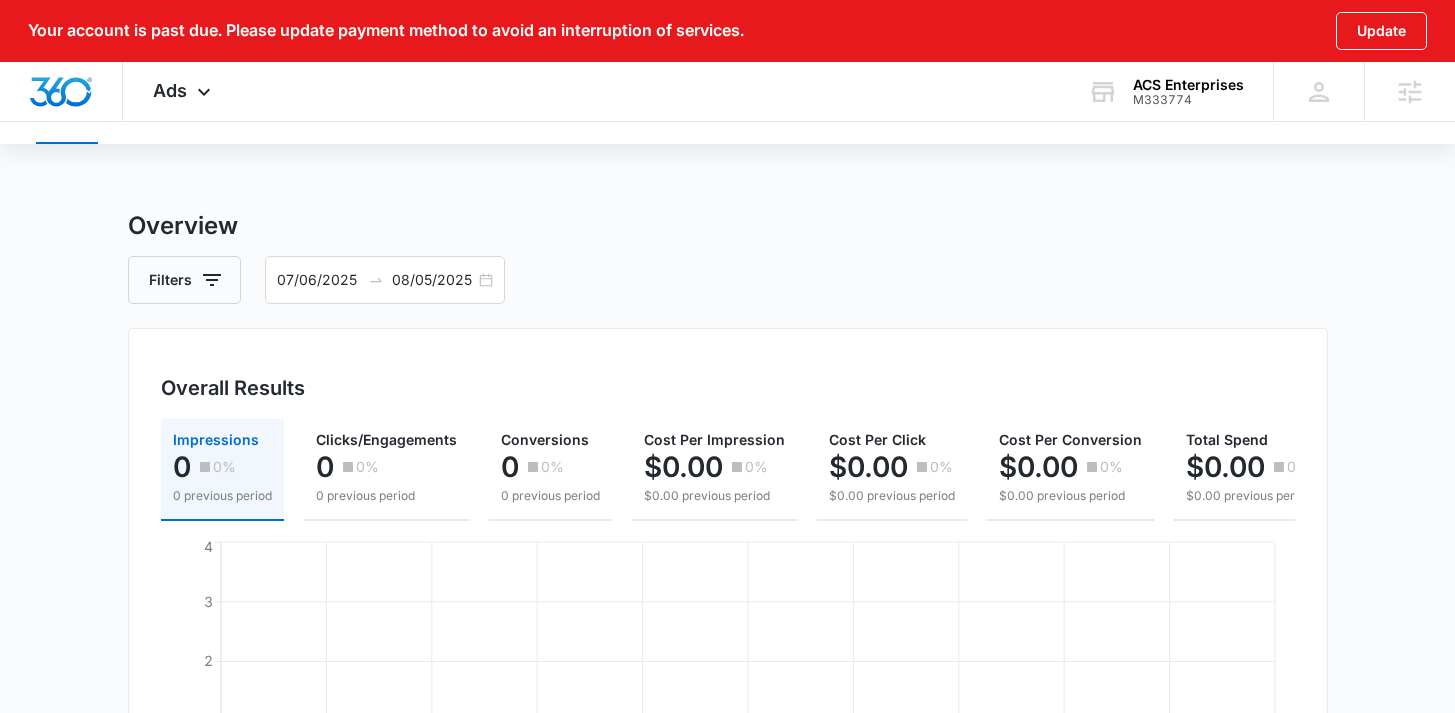 scroll, scrollTop: 0, scrollLeft: 0, axis: both 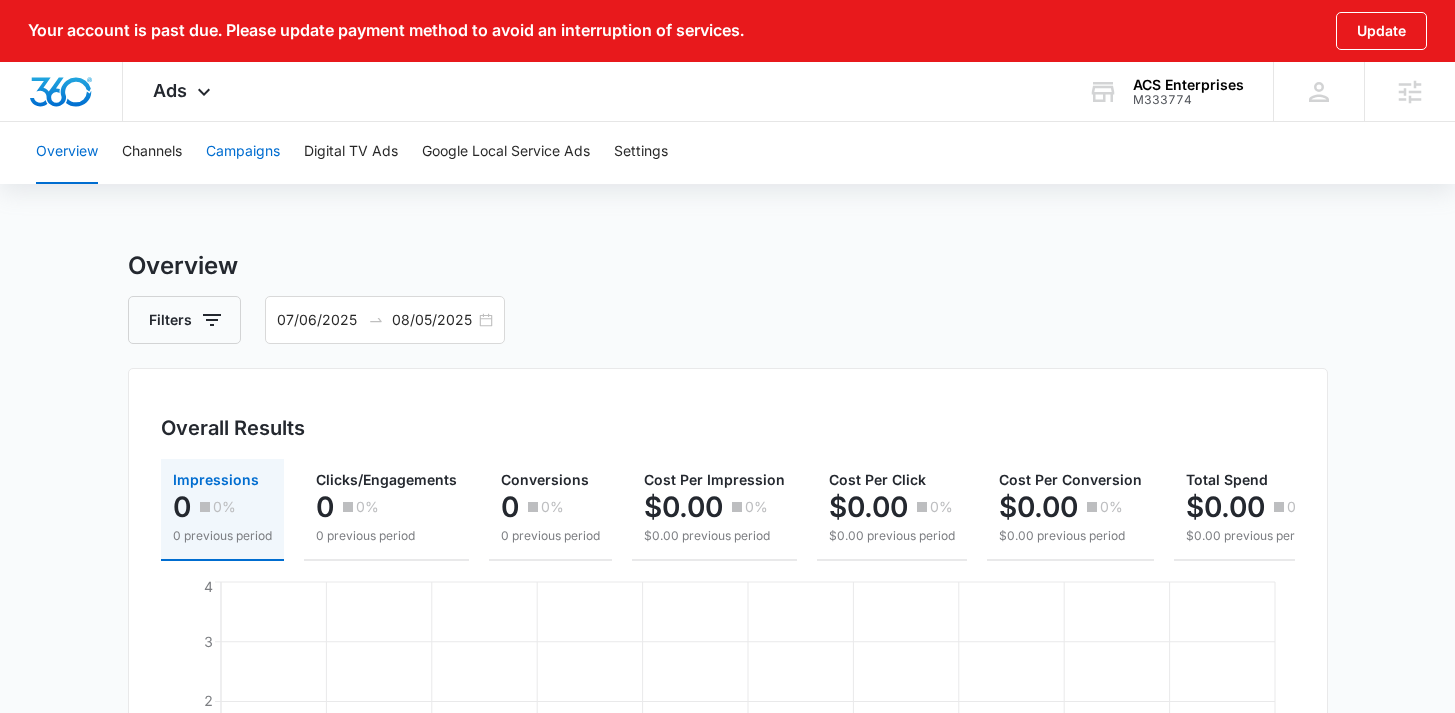 click on "Campaigns" at bounding box center [243, 152] 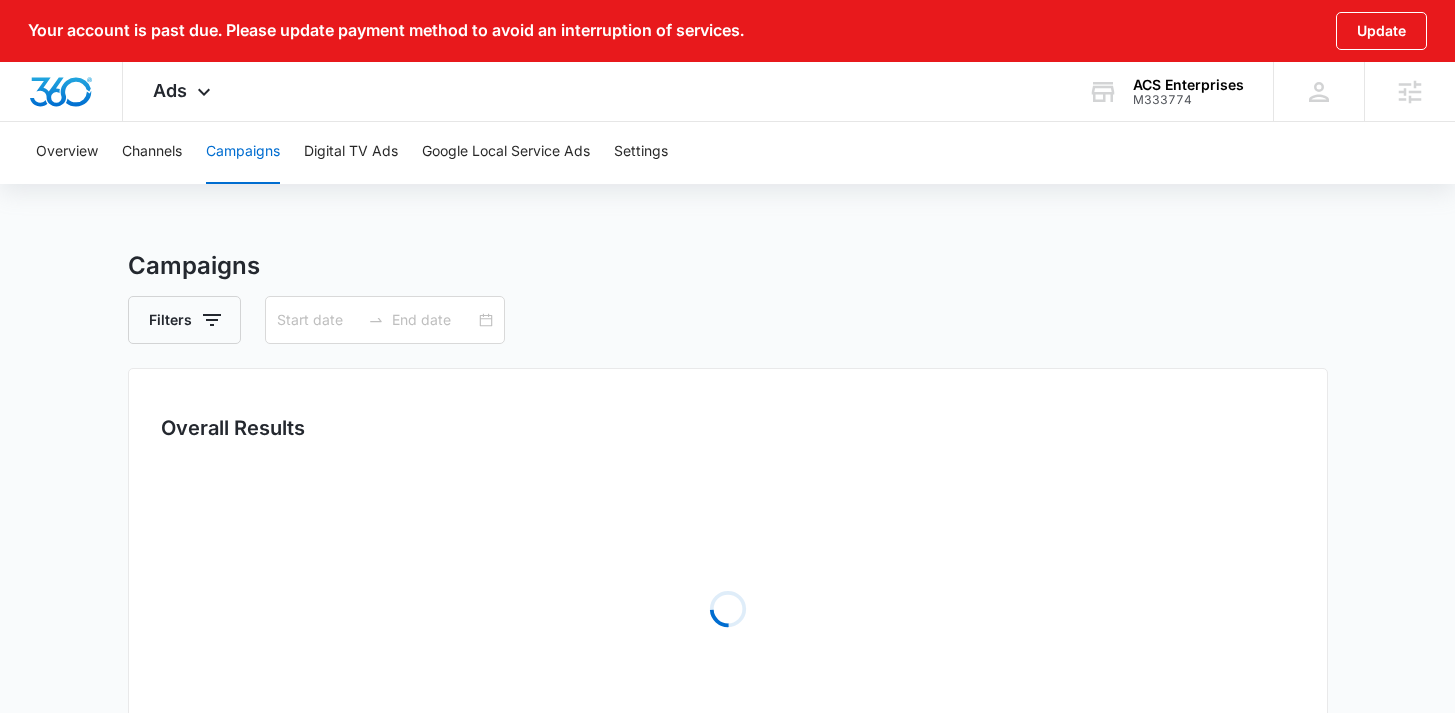 type on "07/06/2025" 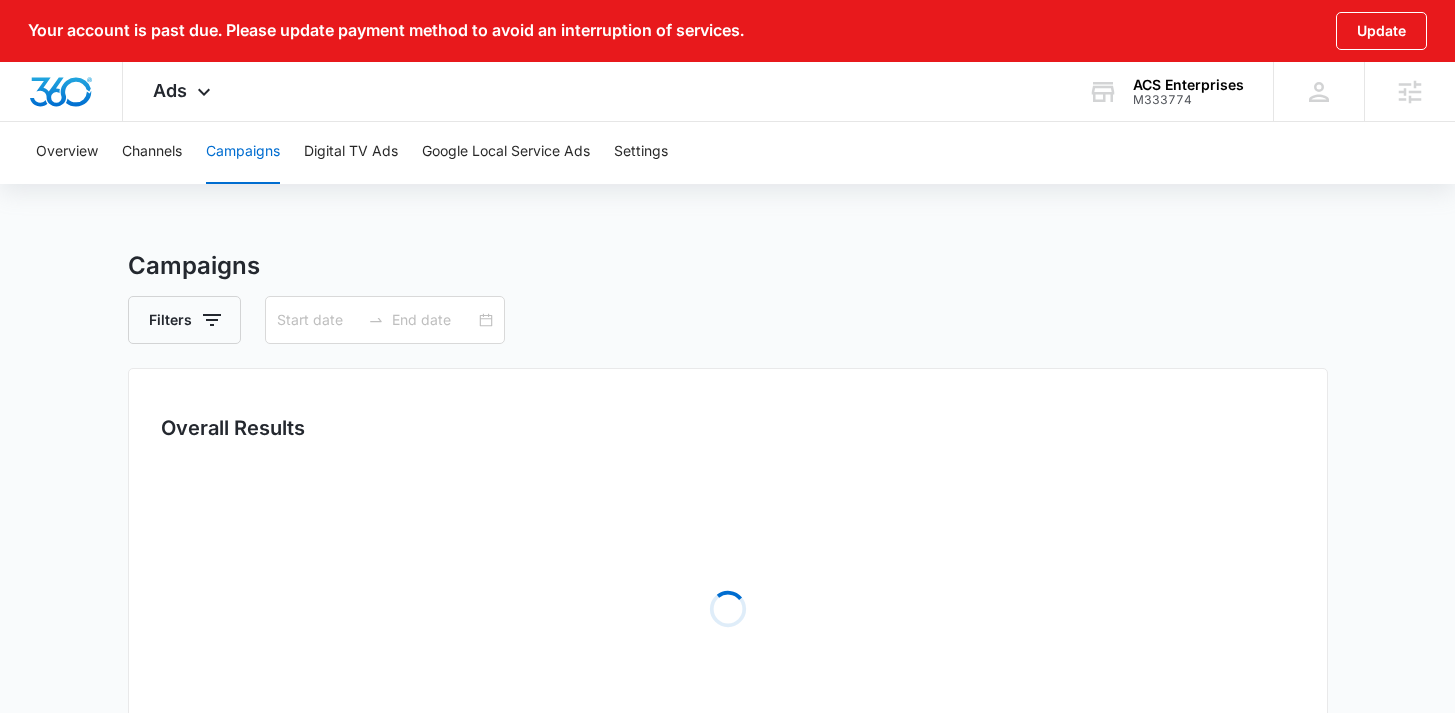 type on "08/05/2025" 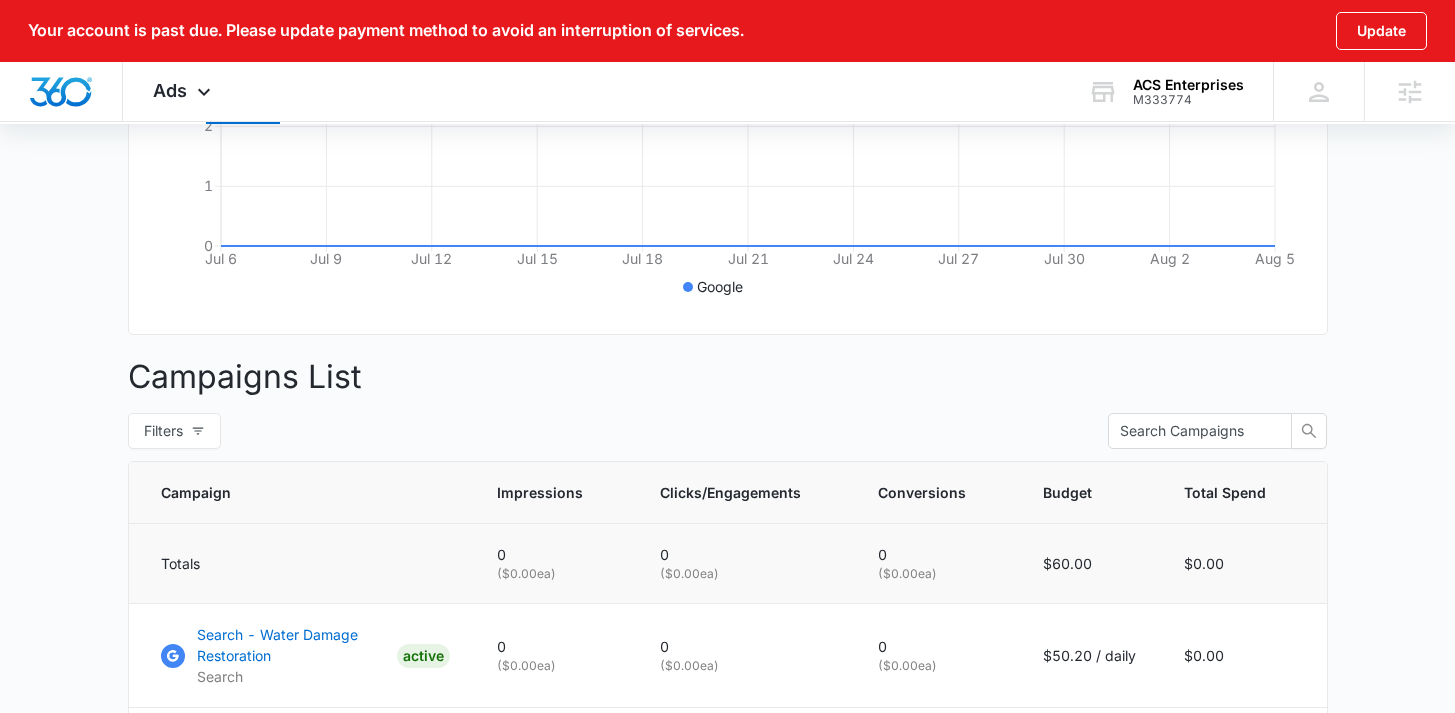 scroll, scrollTop: 572, scrollLeft: 0, axis: vertical 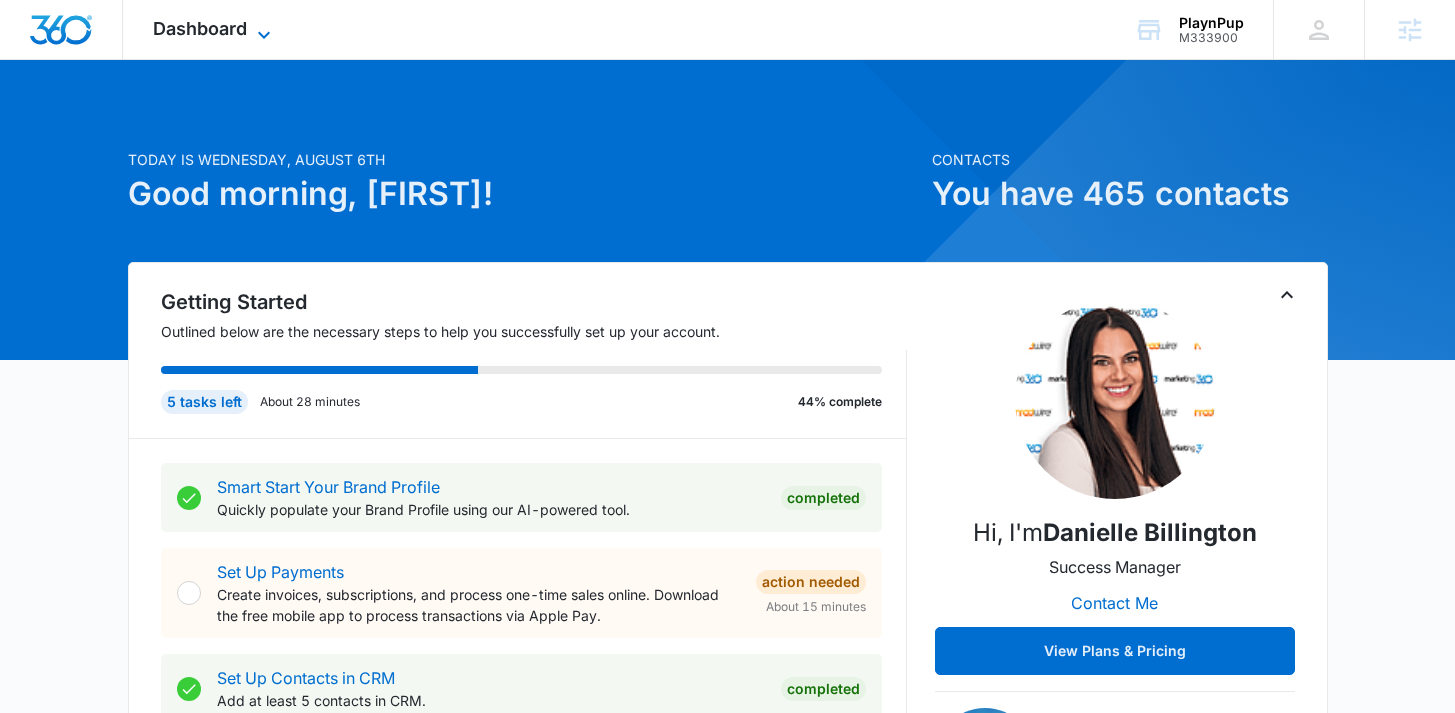 click 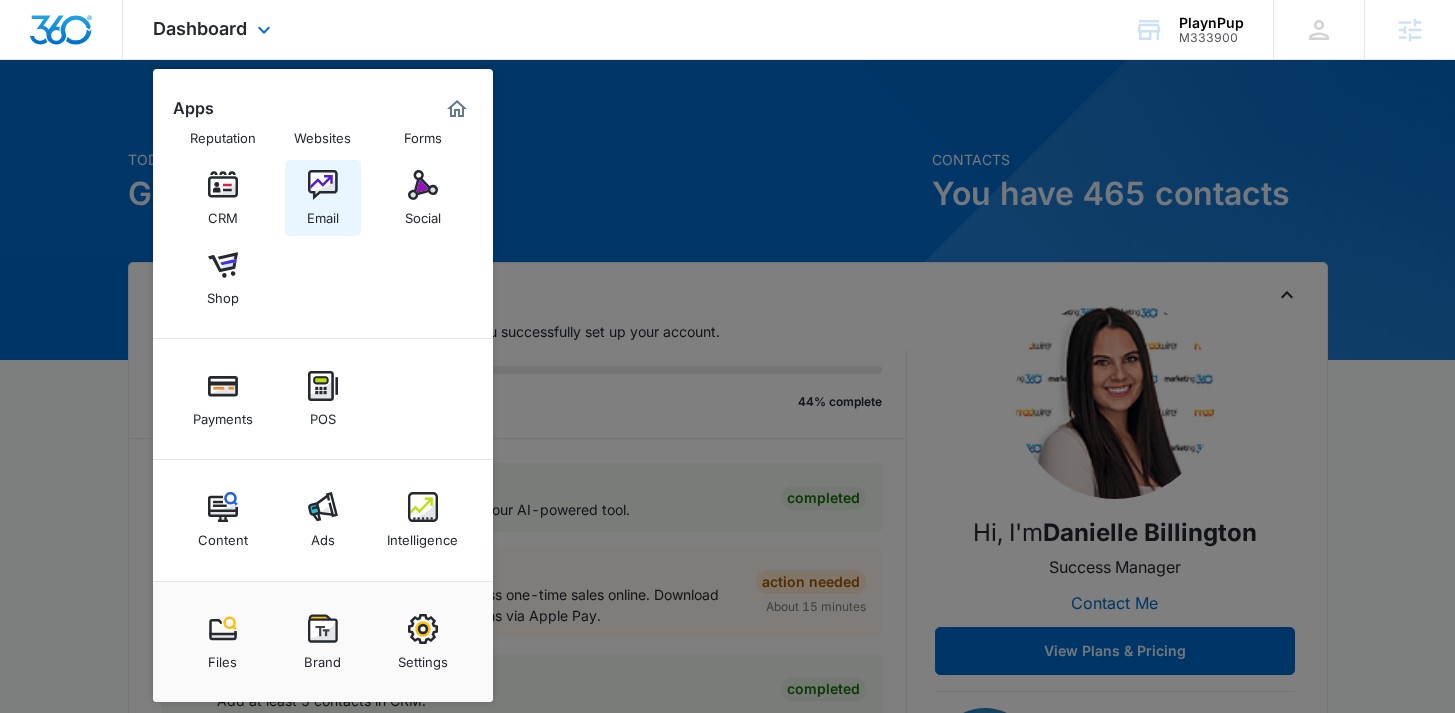 scroll, scrollTop: 0, scrollLeft: 0, axis: both 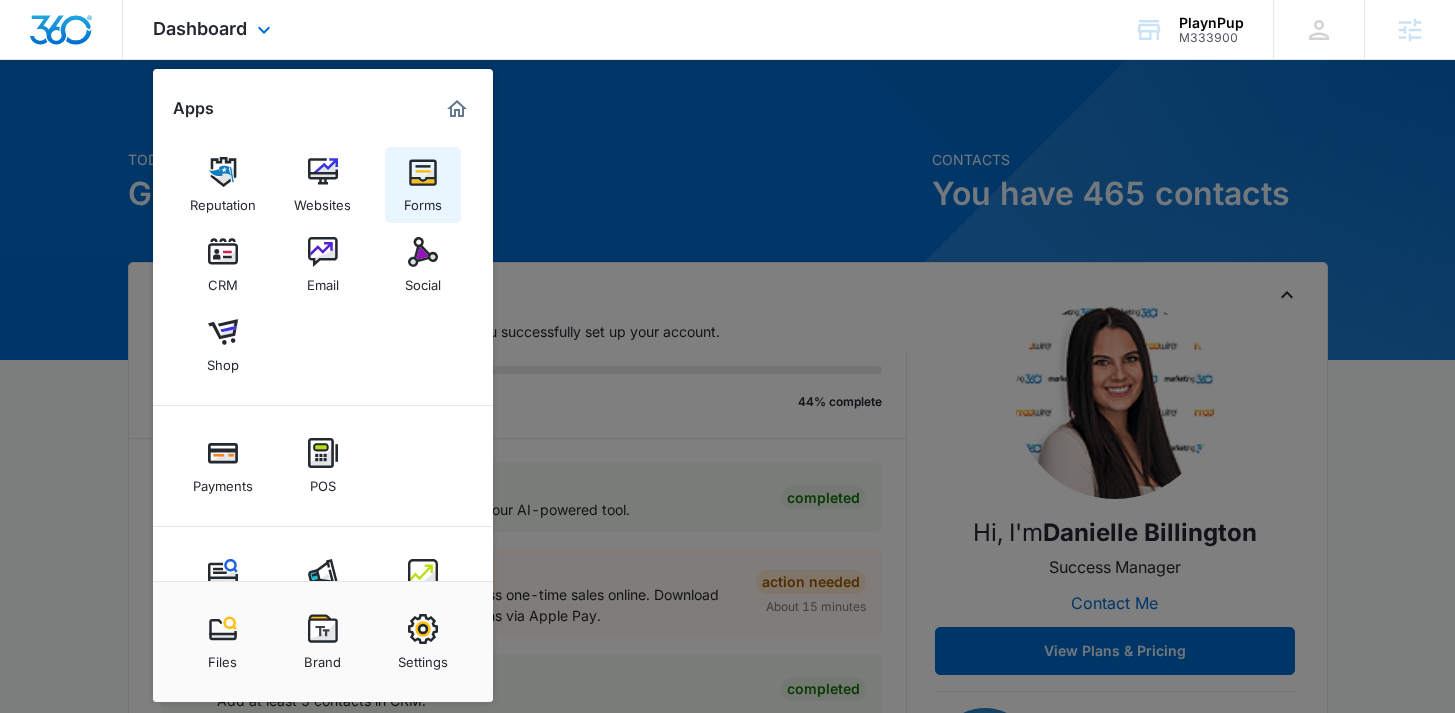 click at bounding box center [423, 172] 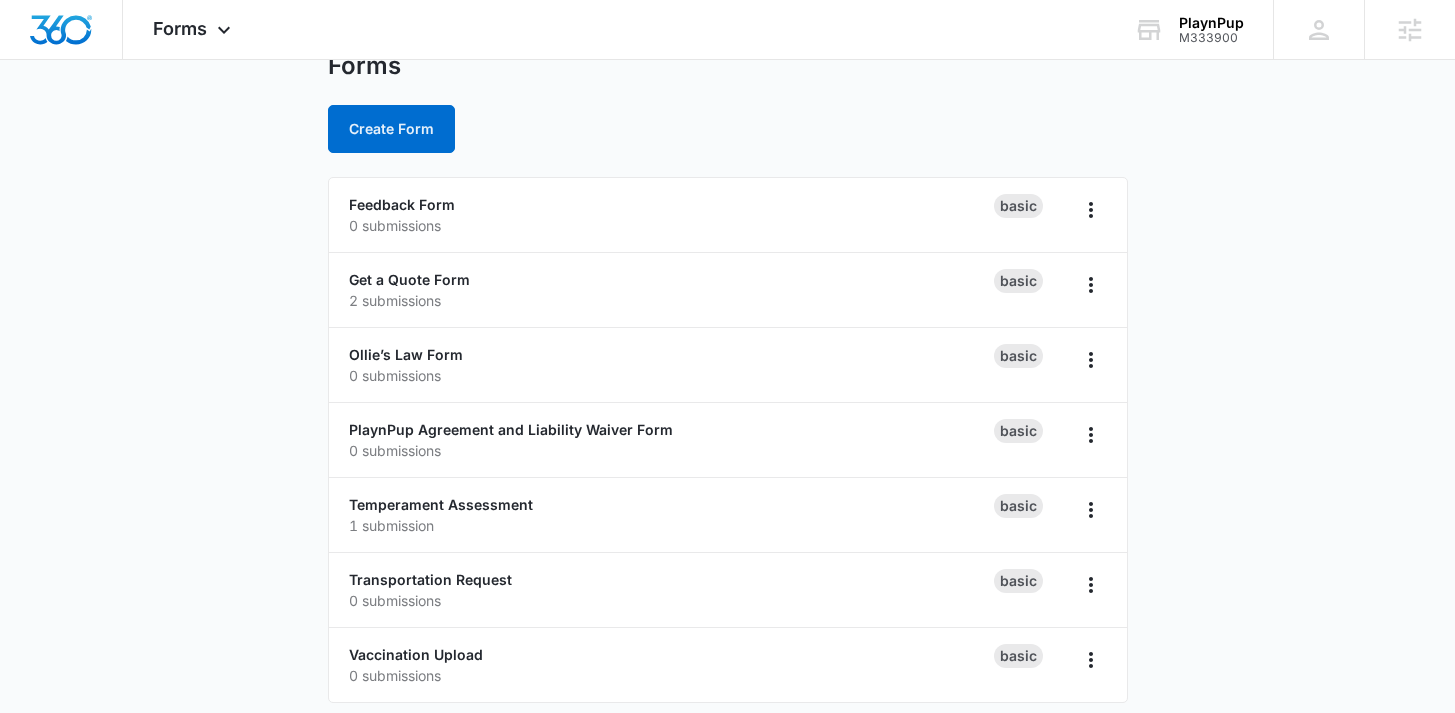 scroll, scrollTop: 87, scrollLeft: 0, axis: vertical 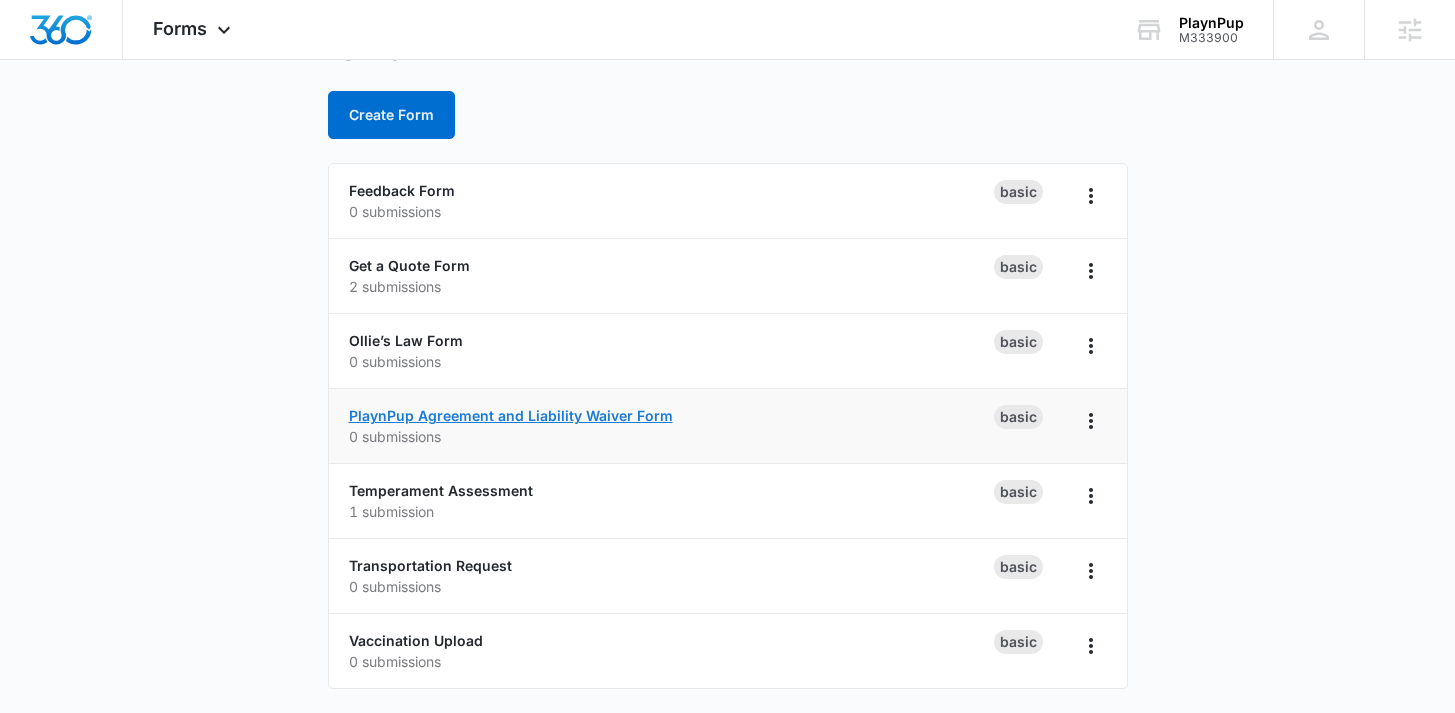 click on "PlaynPup Agreement and Liability Waiver Form" at bounding box center (511, 415) 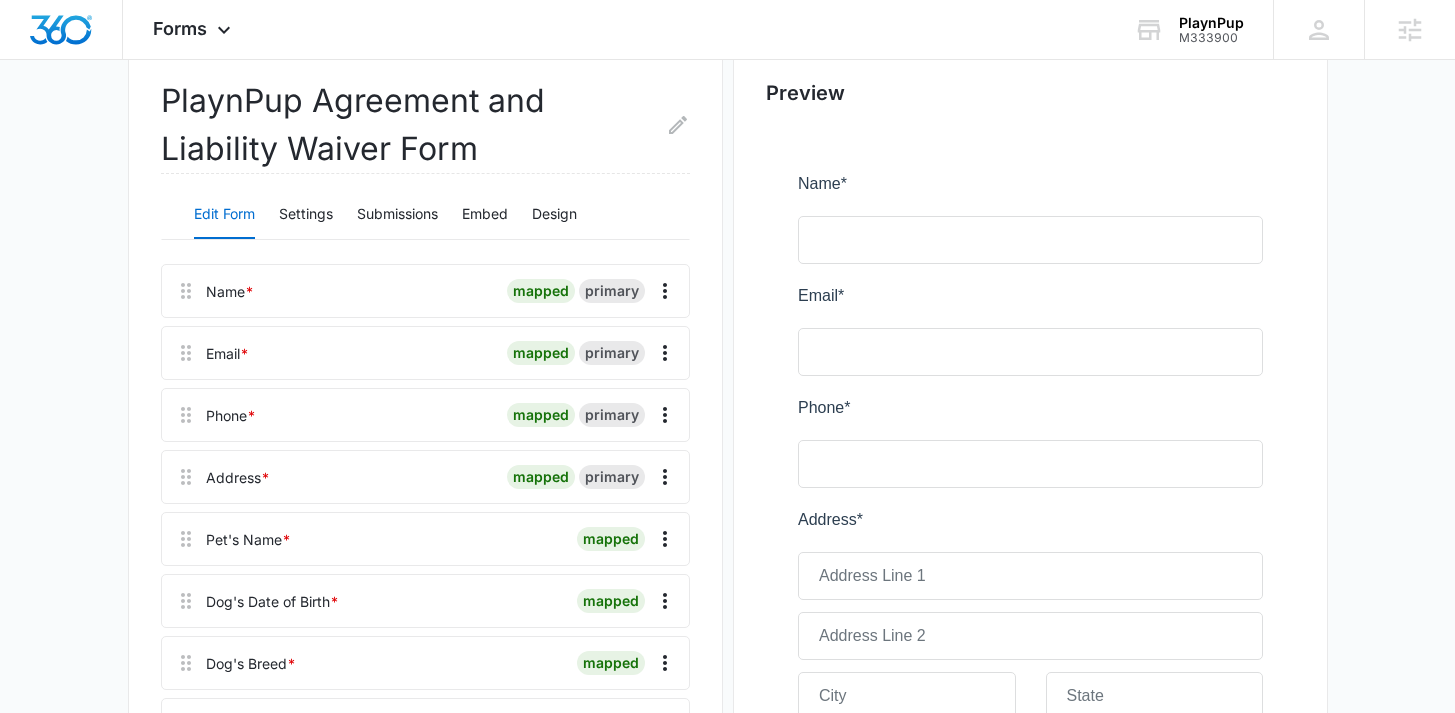 scroll, scrollTop: 0, scrollLeft: 0, axis: both 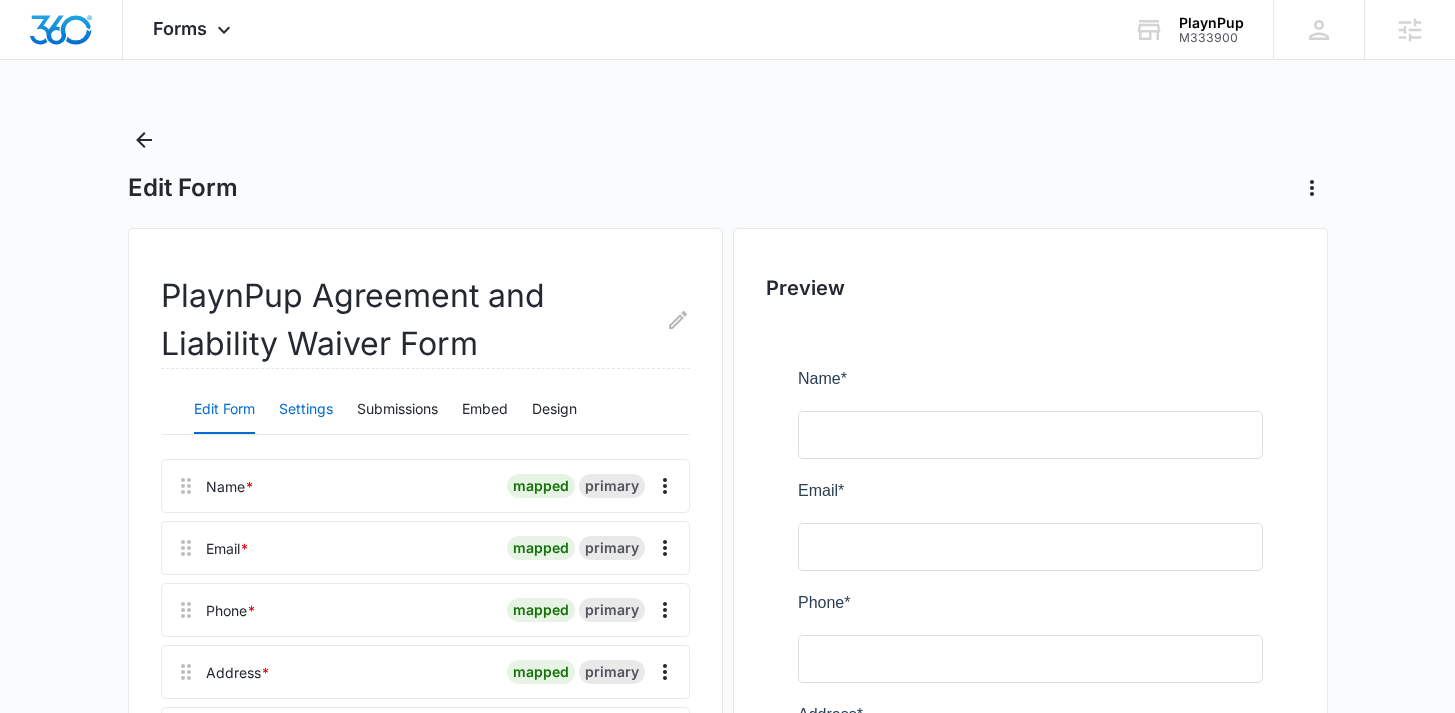 click on "Settings" at bounding box center [306, 410] 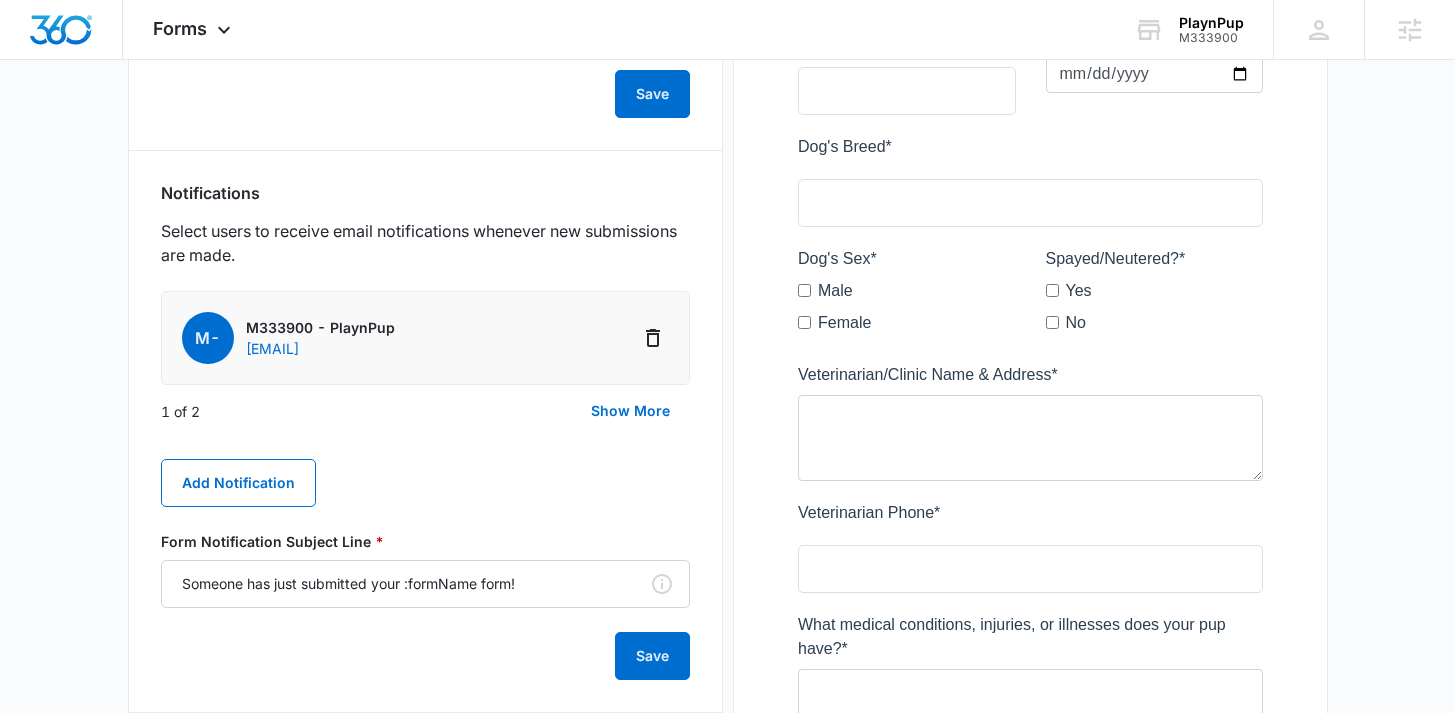 scroll, scrollTop: 979, scrollLeft: 0, axis: vertical 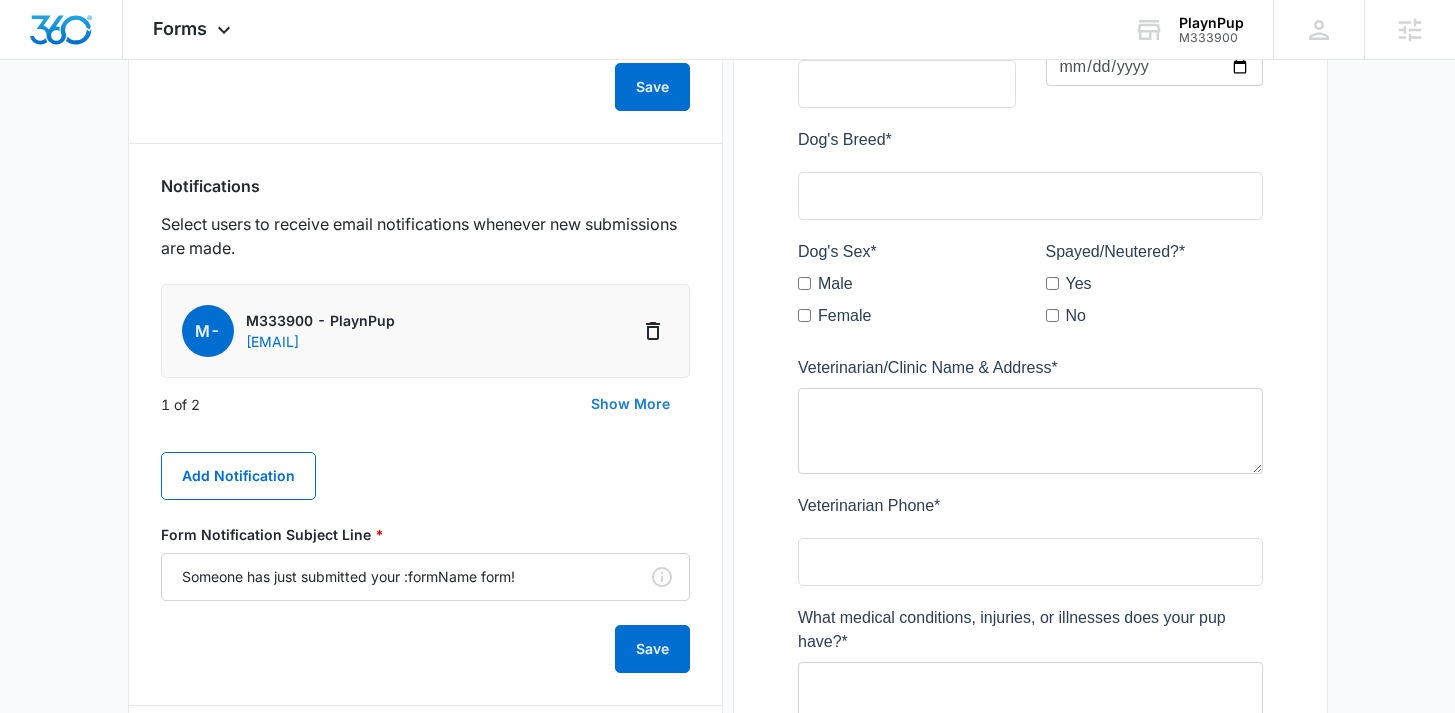 click on "Show More" at bounding box center (630, 404) 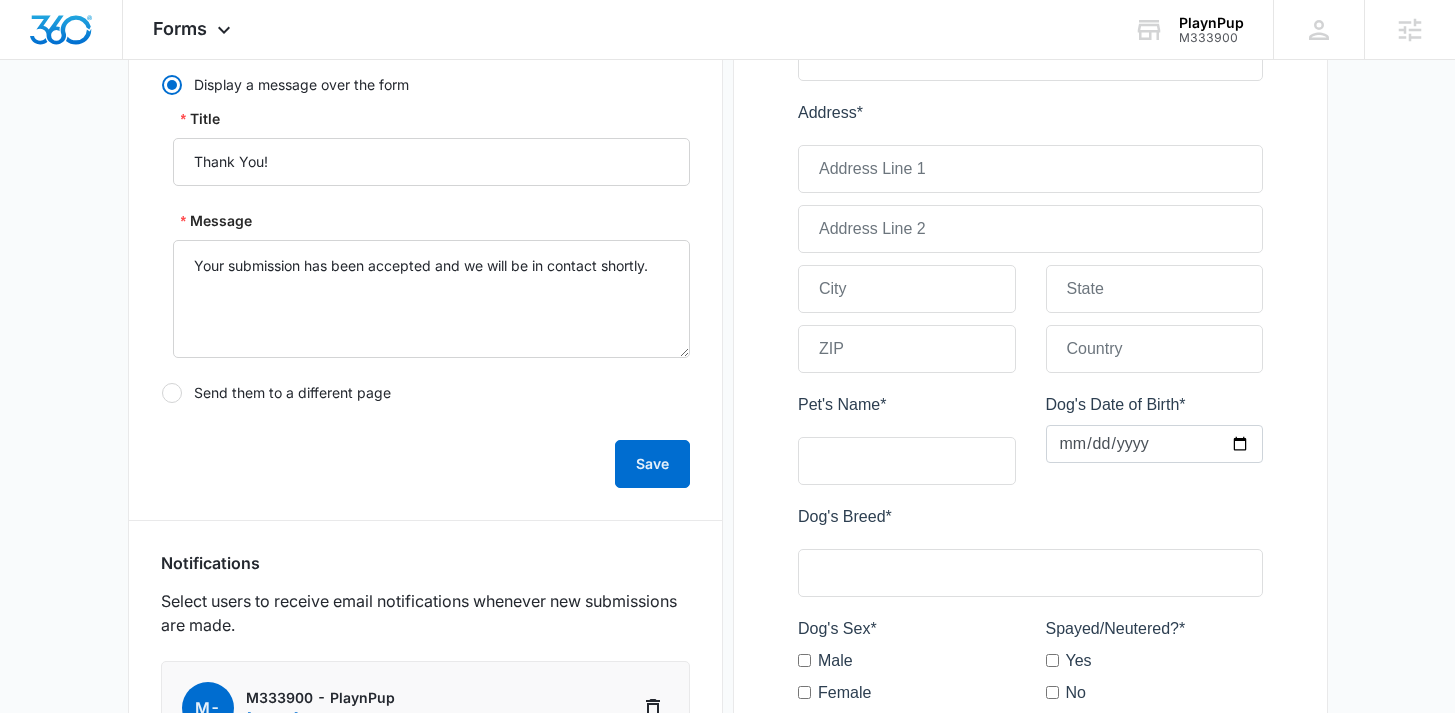 scroll, scrollTop: 162, scrollLeft: 0, axis: vertical 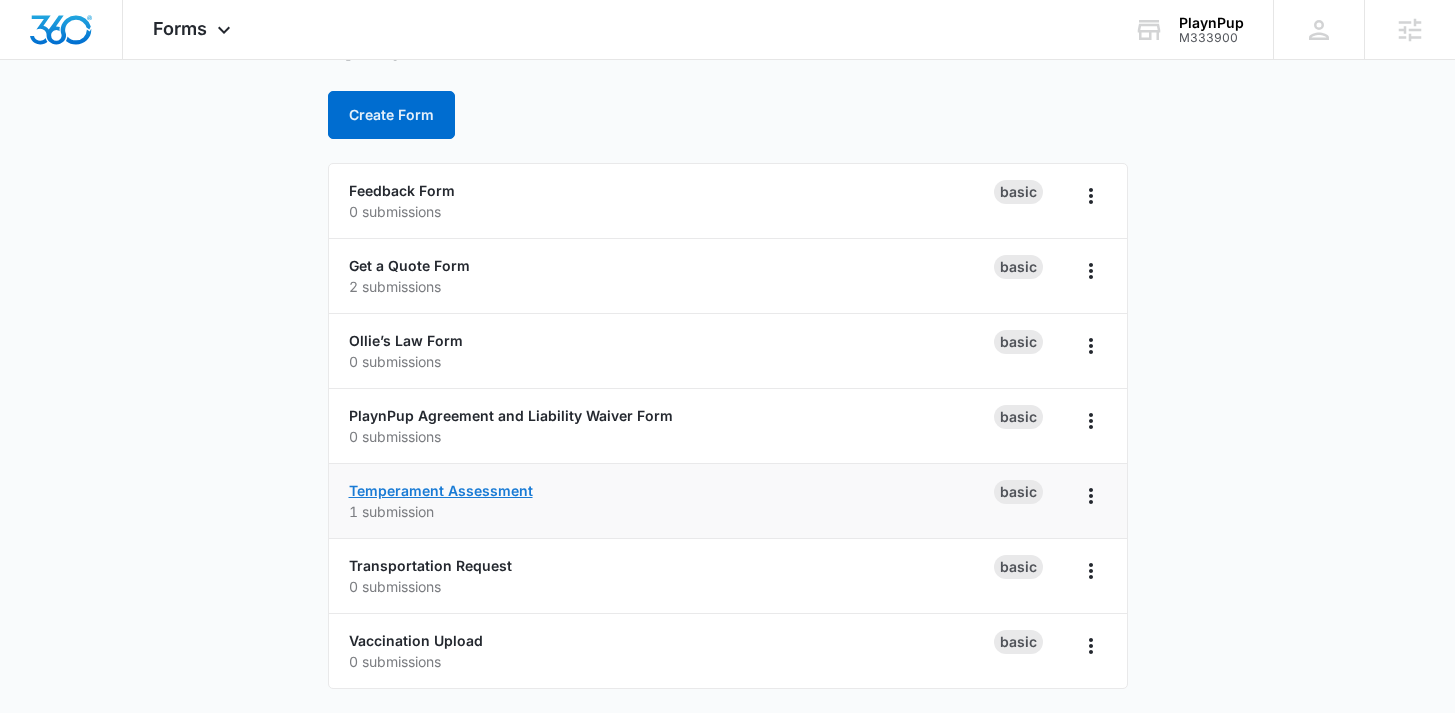 click on "Temperament Assessment" at bounding box center [441, 490] 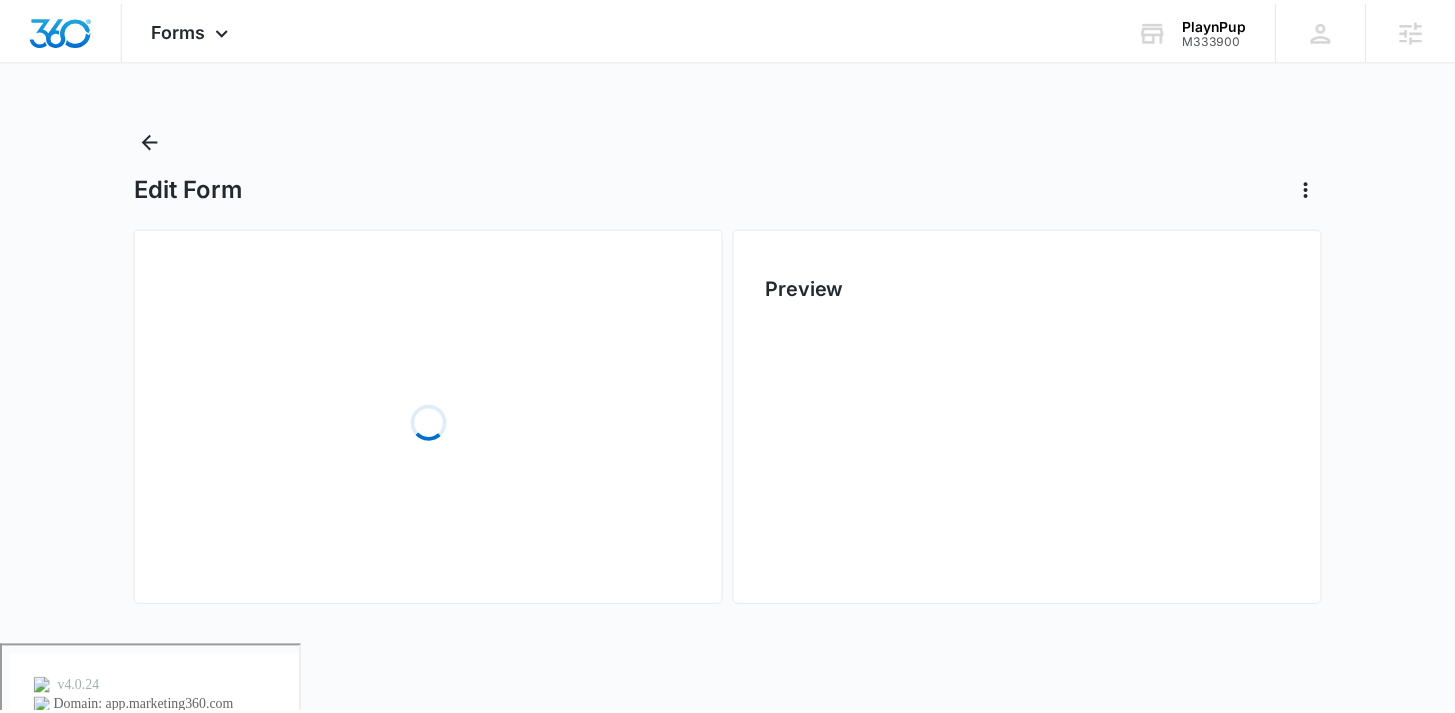 scroll, scrollTop: 0, scrollLeft: 0, axis: both 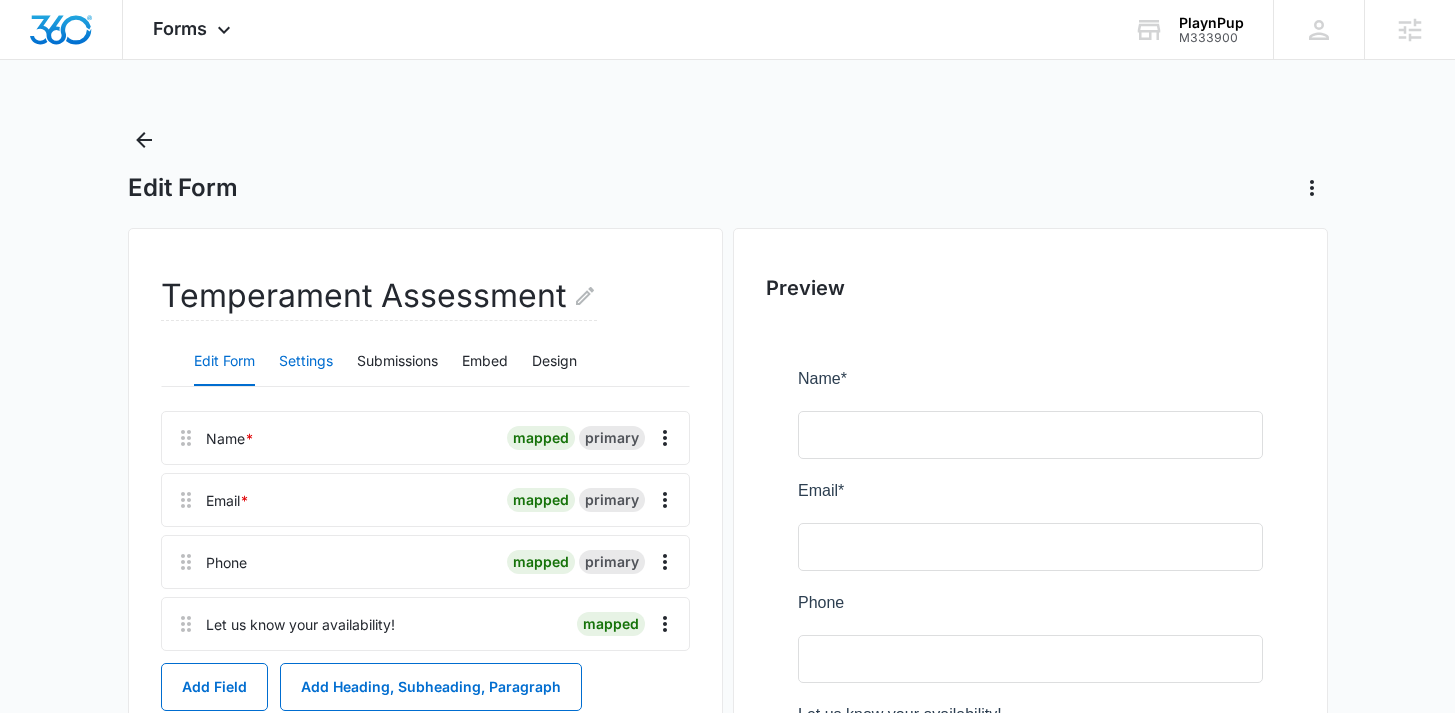 click on "Settings" at bounding box center (306, 362) 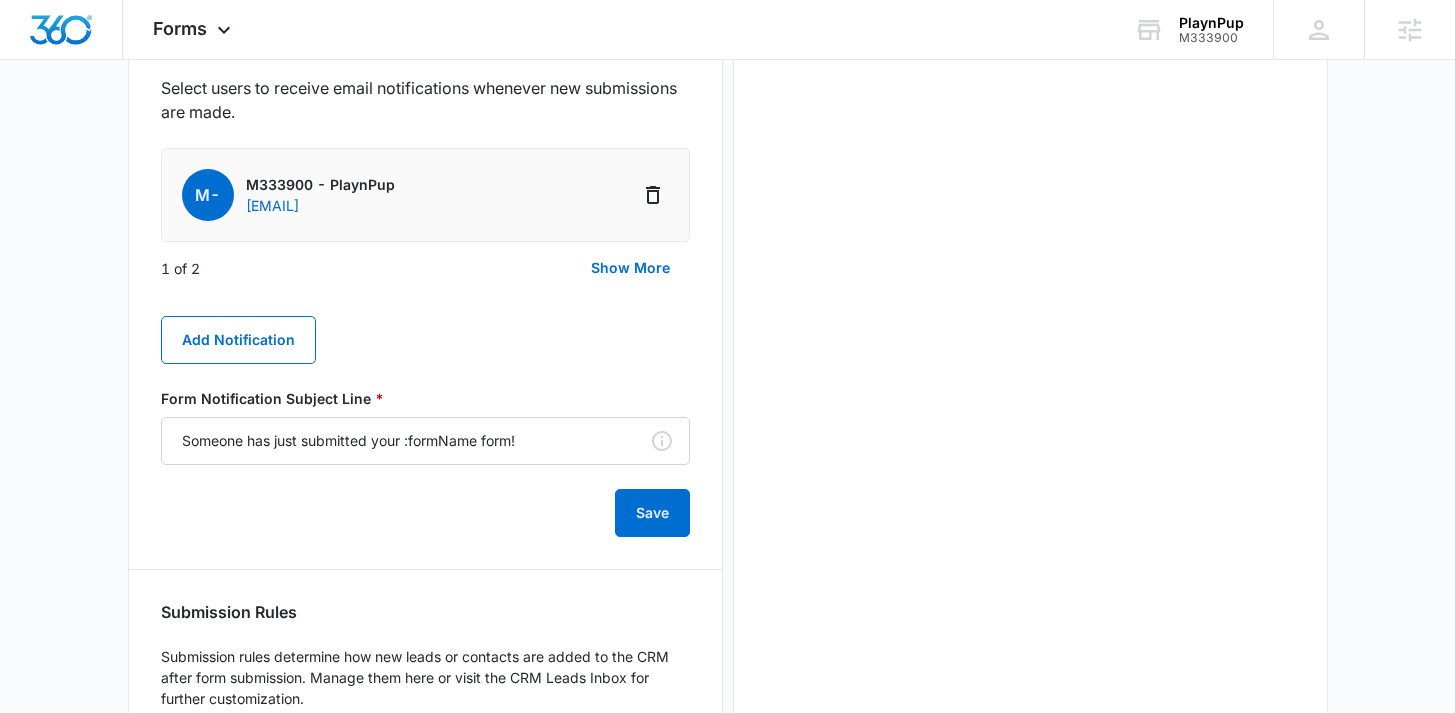 scroll, scrollTop: 1070, scrollLeft: 0, axis: vertical 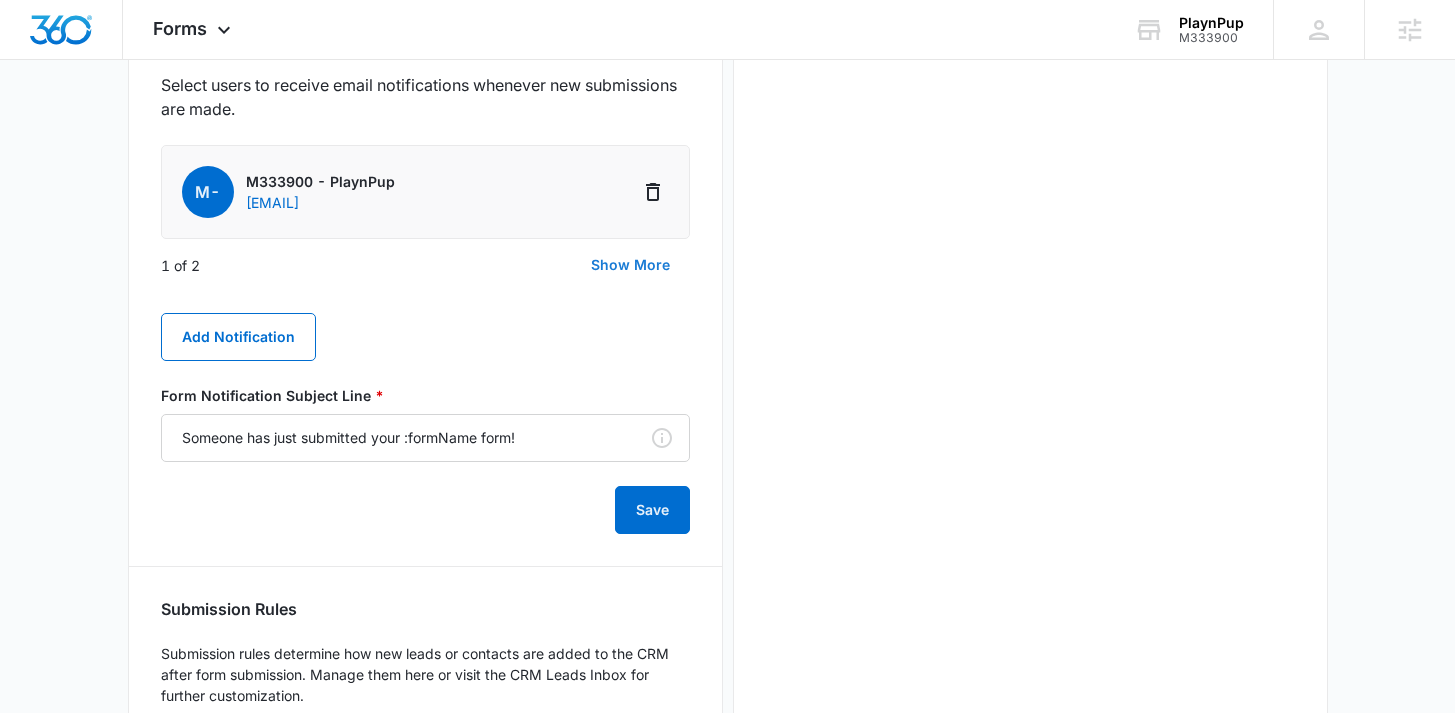 click on "Show More" at bounding box center (630, 265) 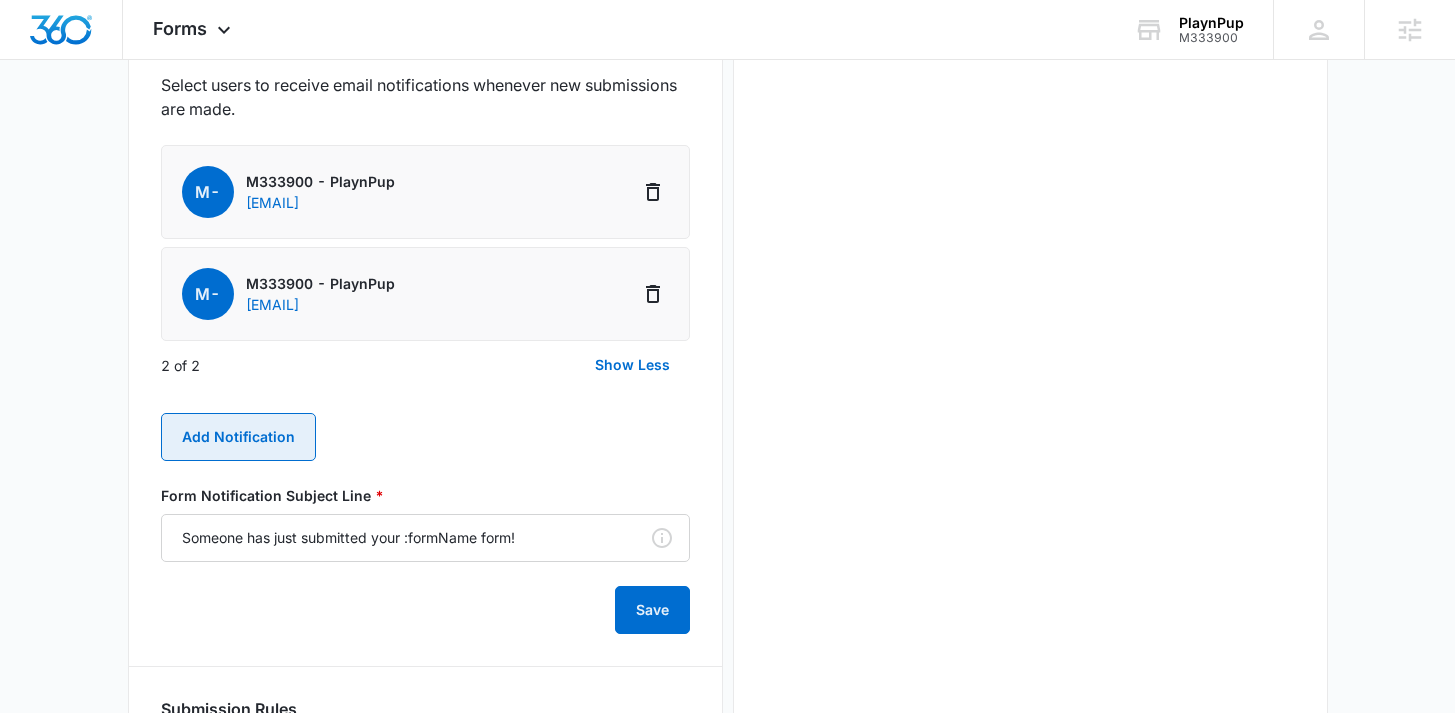 click on "Add Notification" at bounding box center (238, 437) 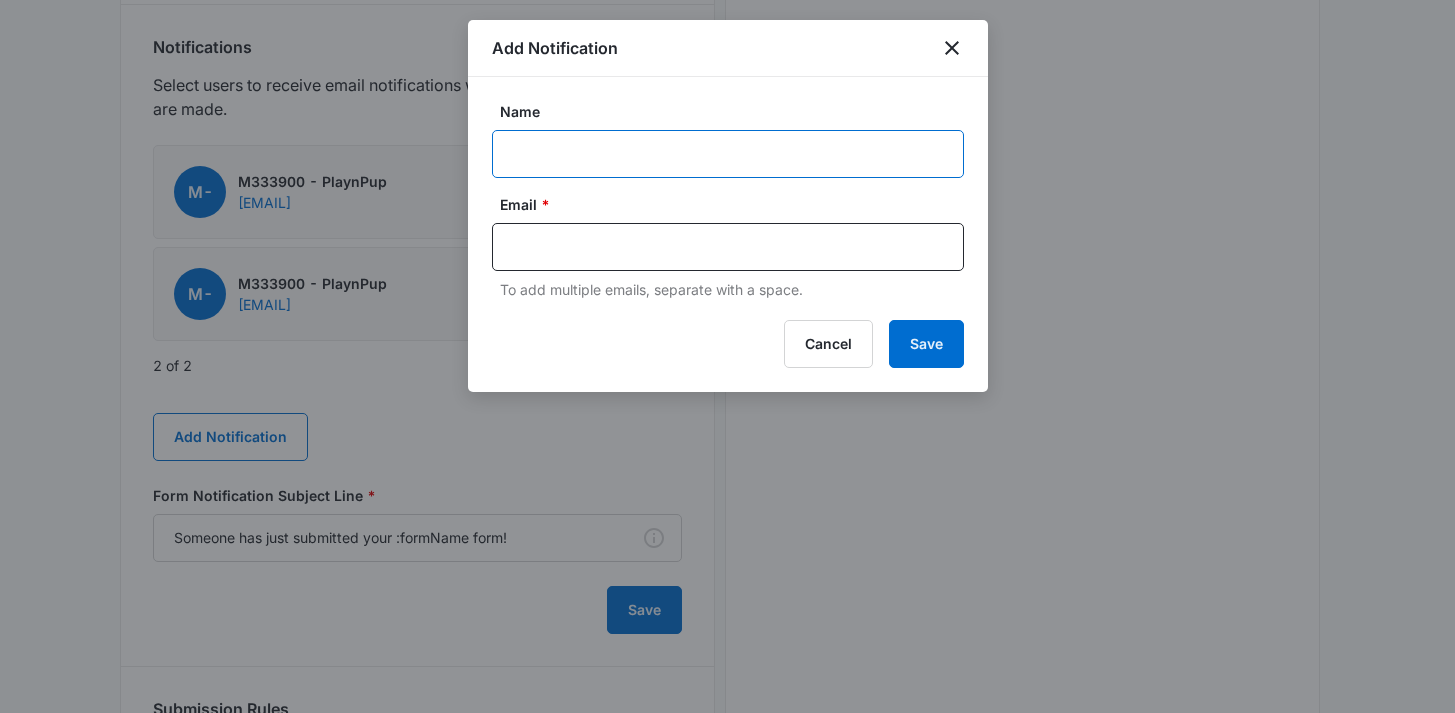 click on "Name" at bounding box center (728, 154) 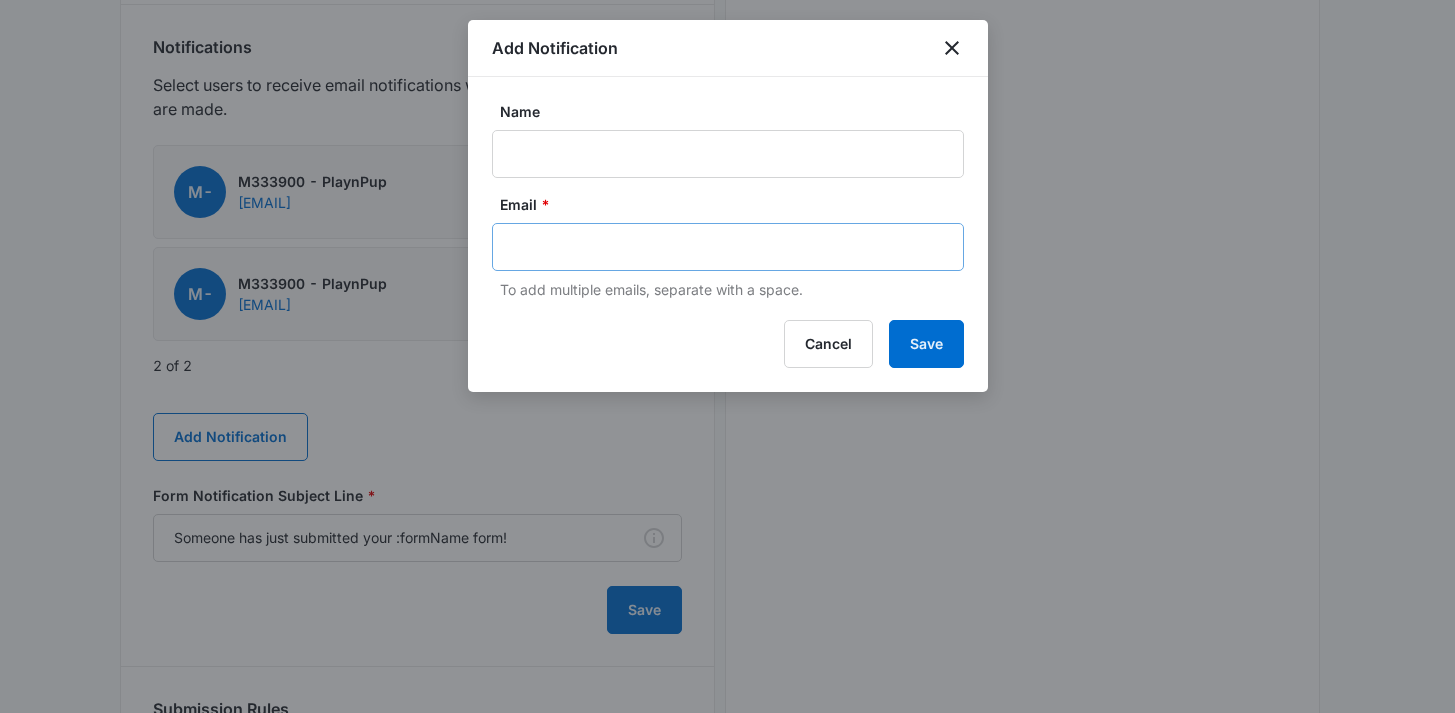 click at bounding box center (728, 247) 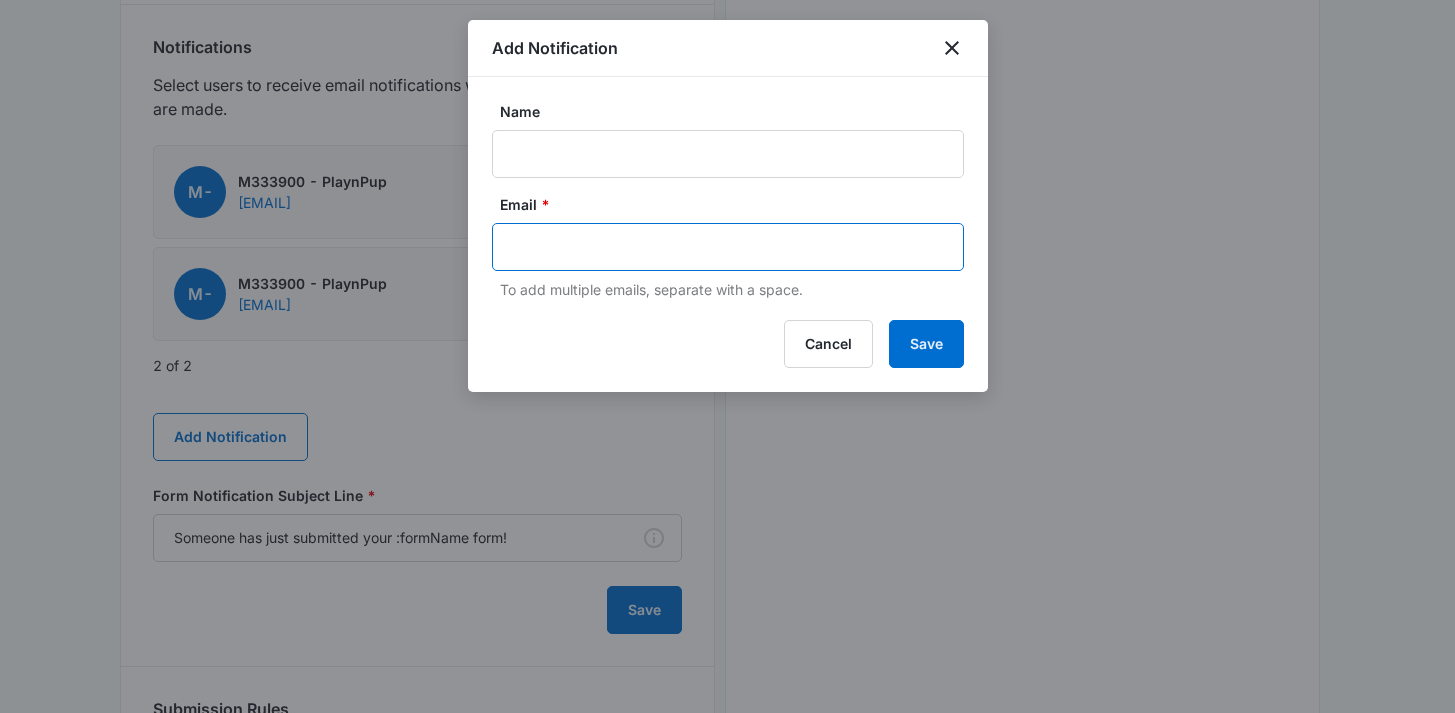 click at bounding box center [730, 247] 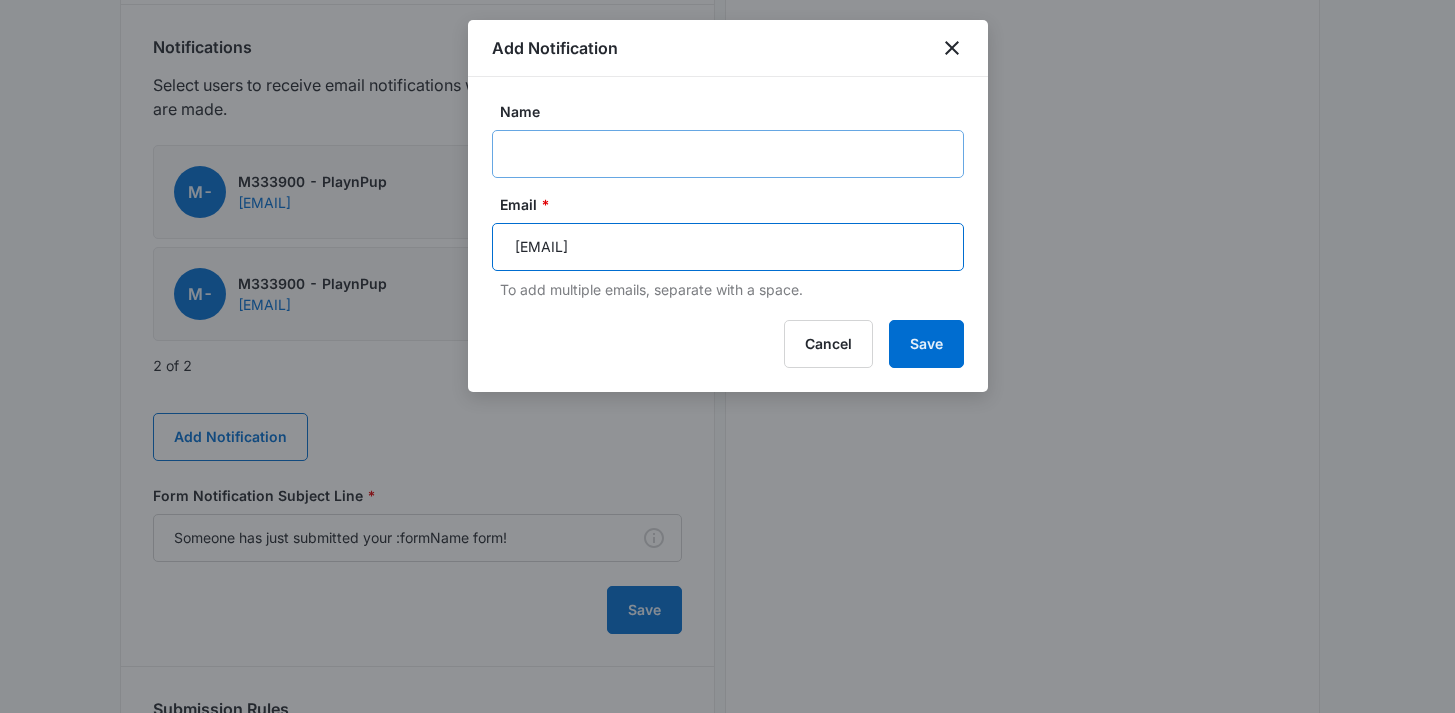 type on "[EMAIL]" 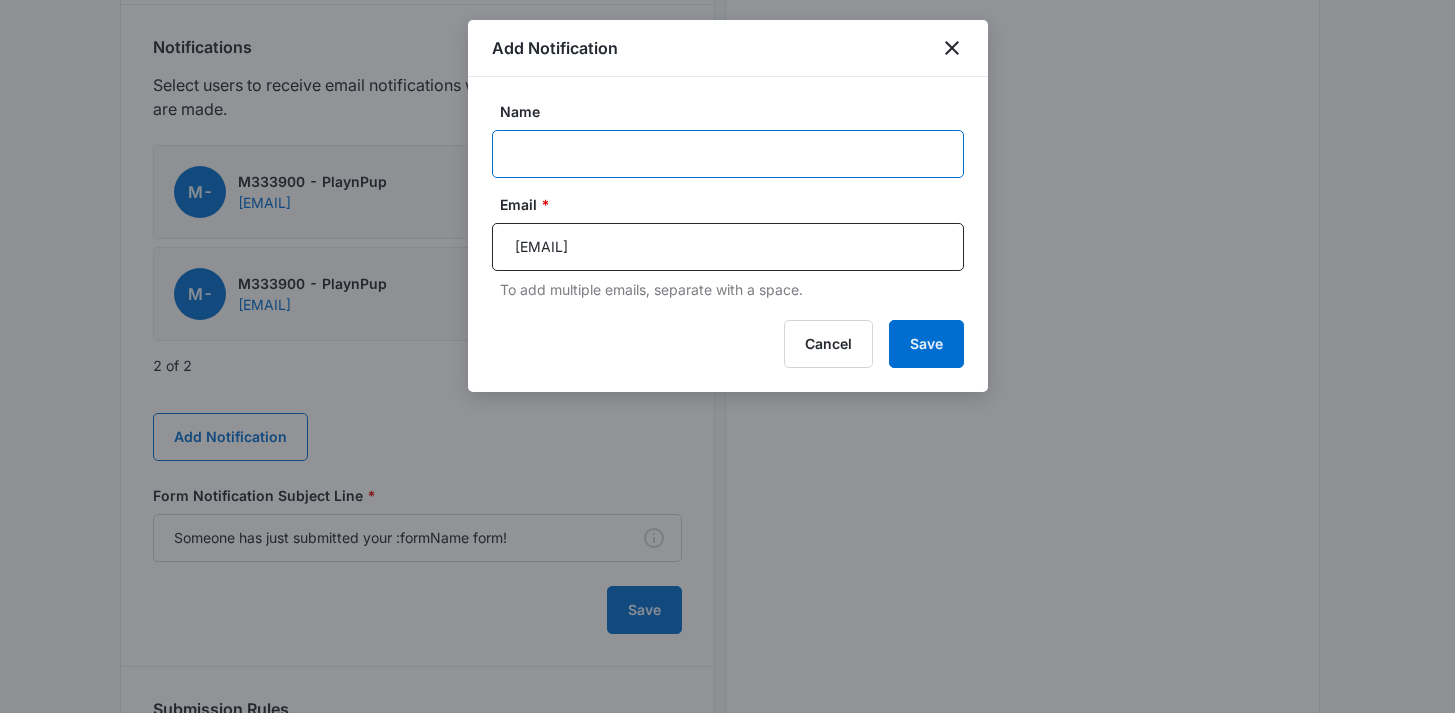 type 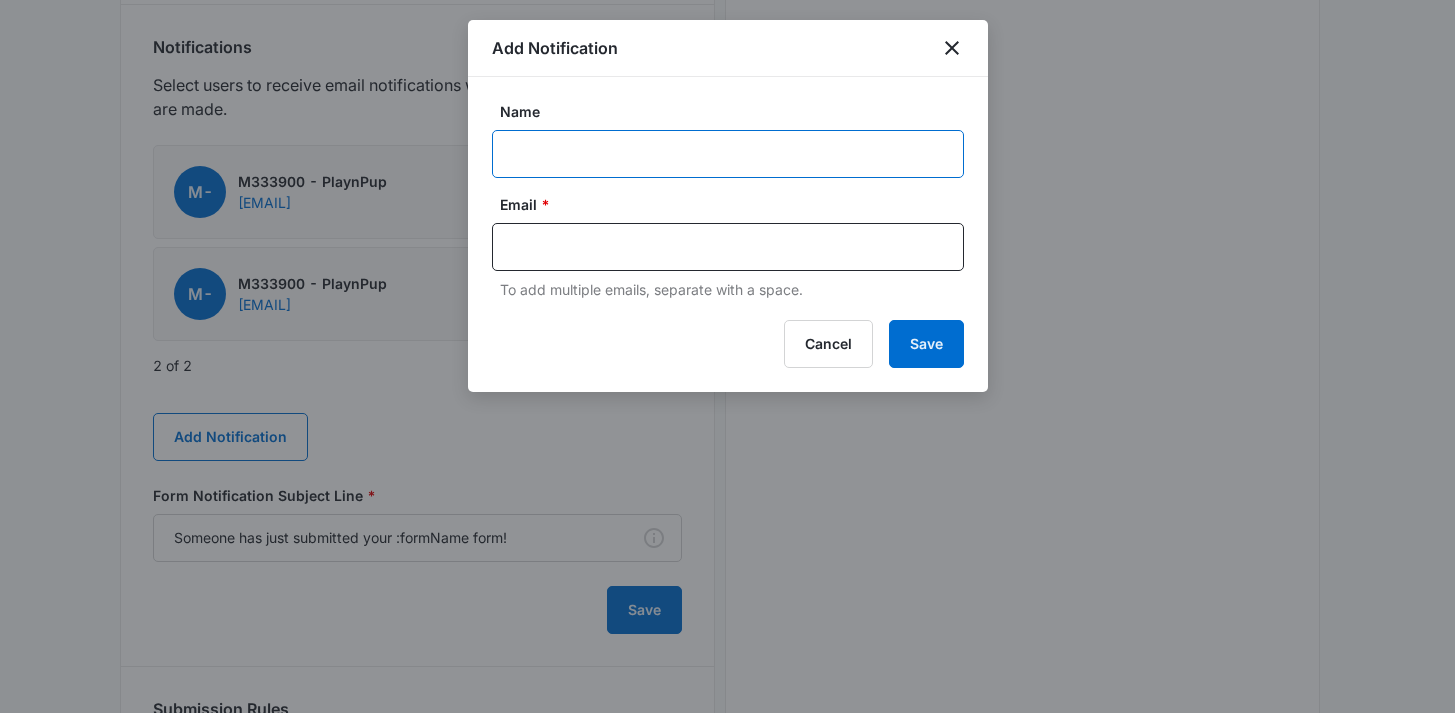 click on "Name" at bounding box center [728, 154] 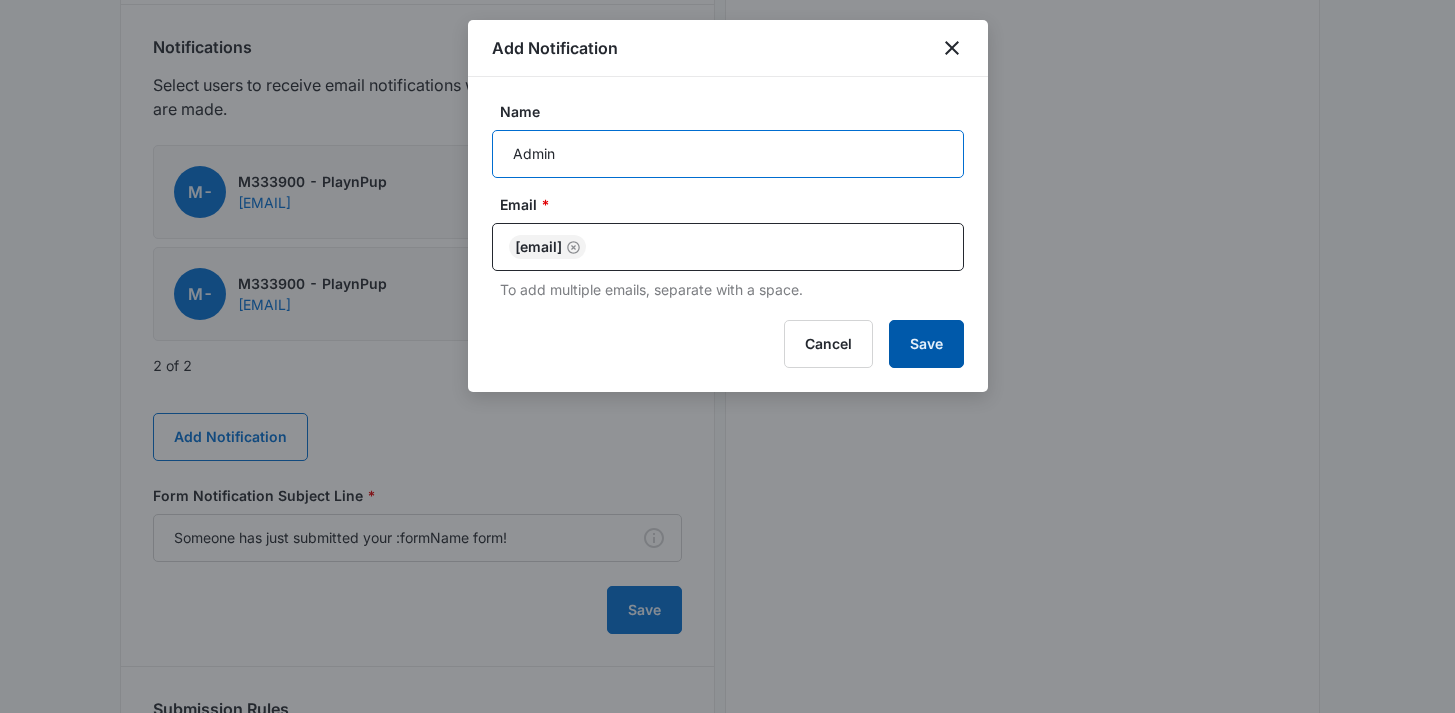 type on "Admin" 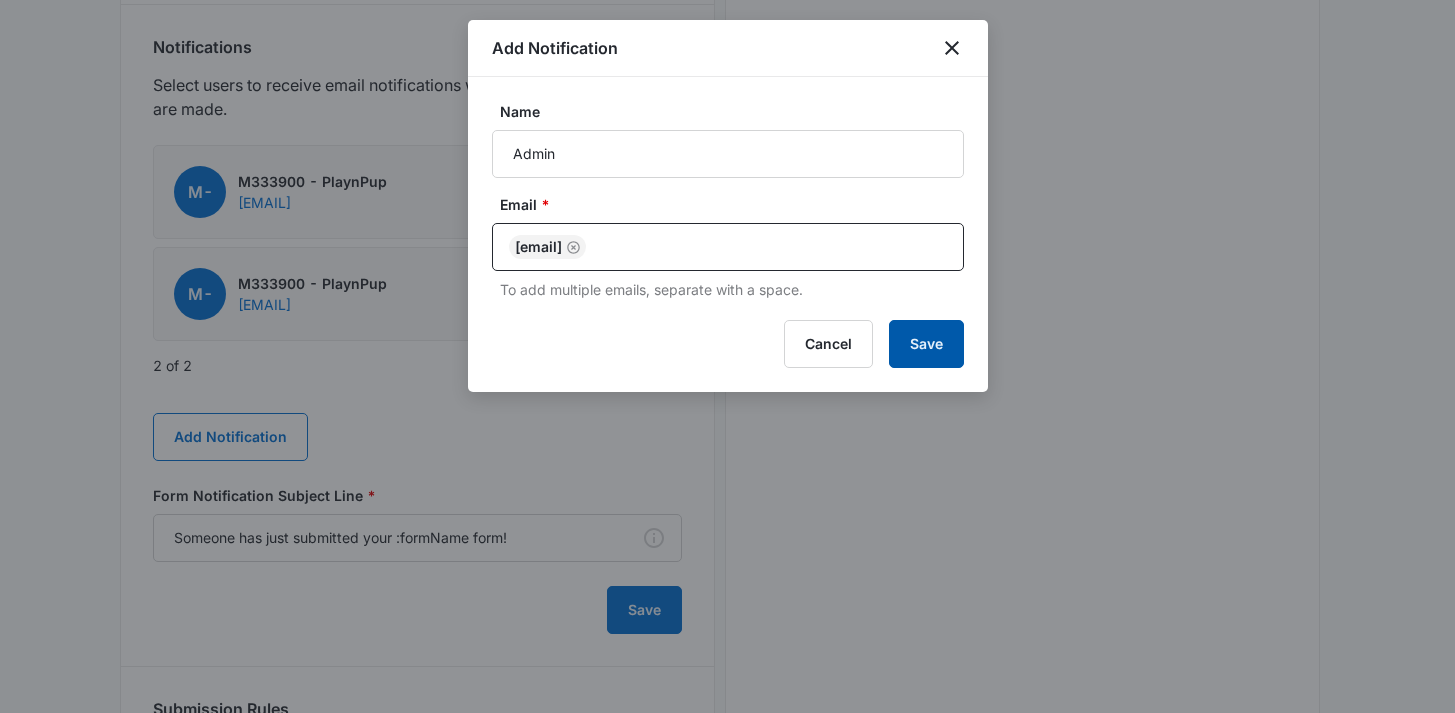 click on "Save" at bounding box center [926, 344] 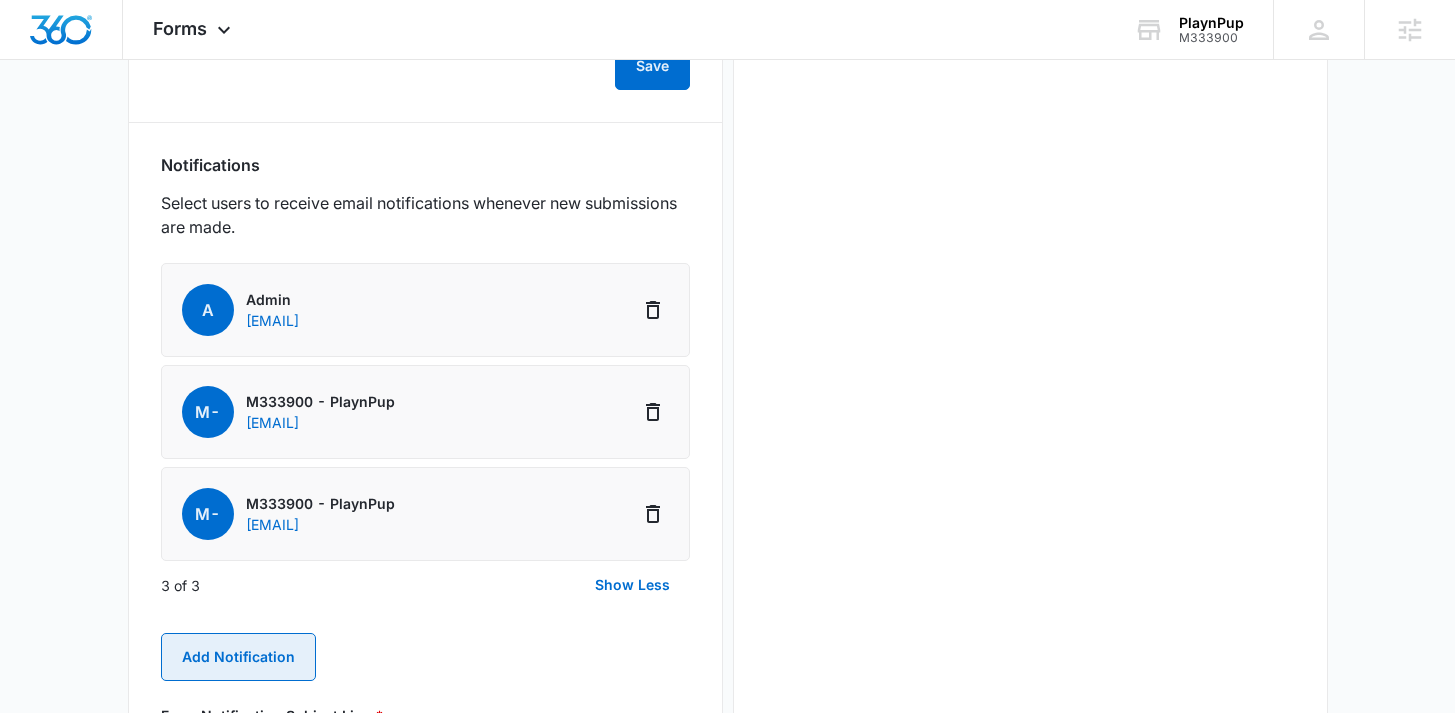 scroll, scrollTop: 791, scrollLeft: 0, axis: vertical 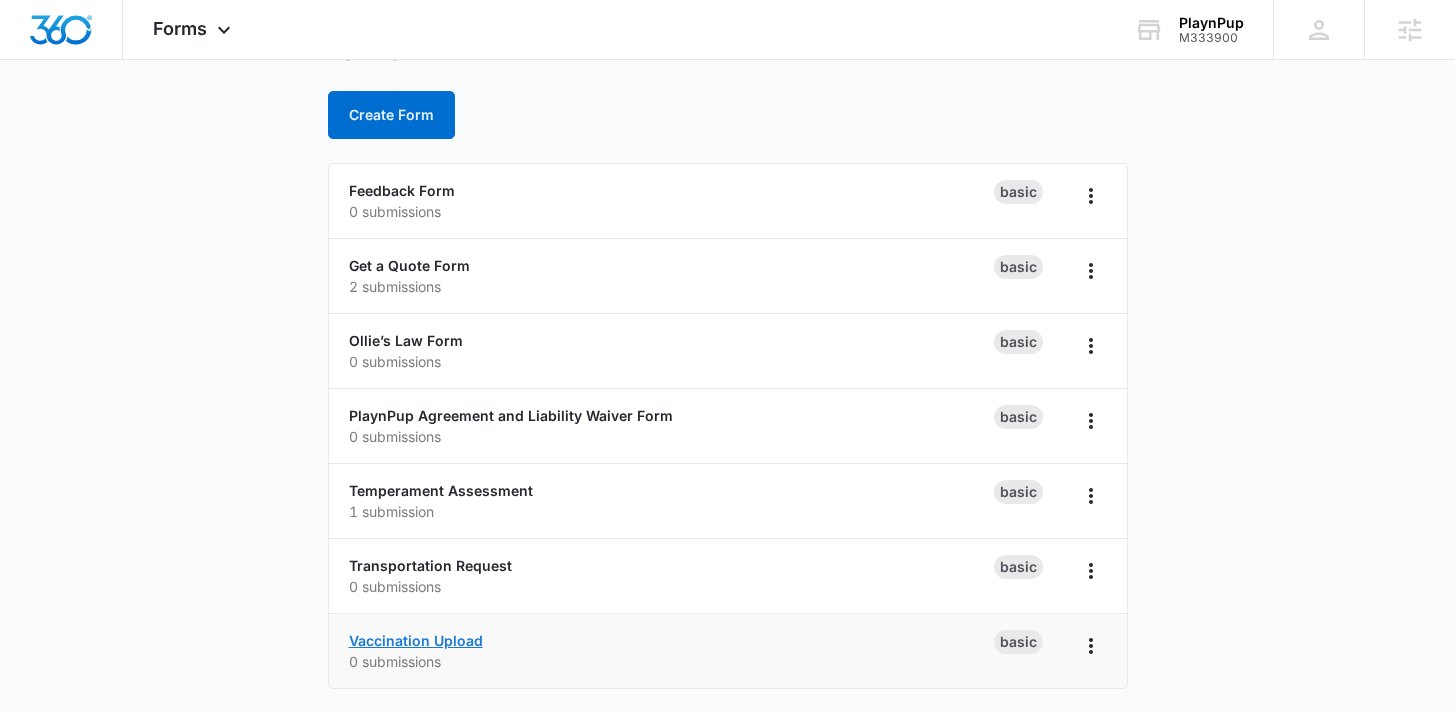 click on "Vaccination Upload" at bounding box center [416, 640] 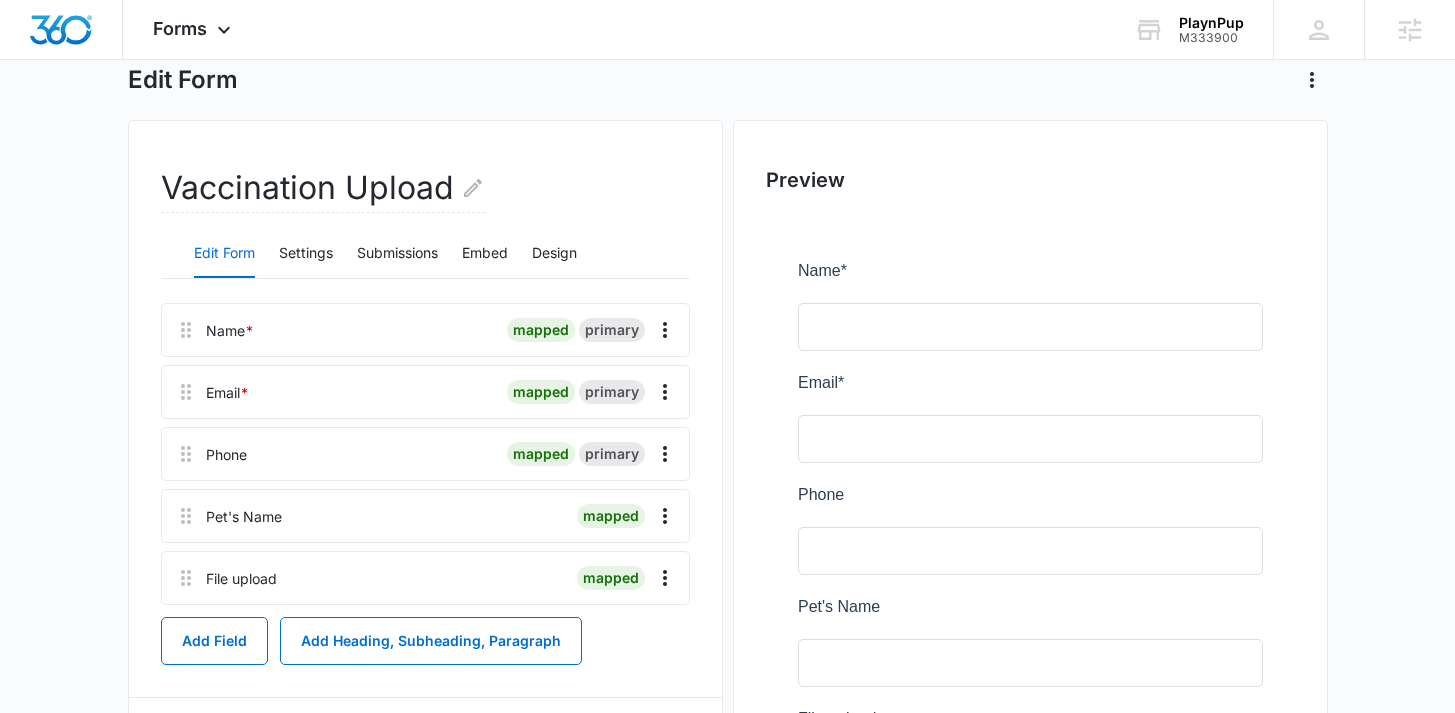 scroll, scrollTop: 169, scrollLeft: 0, axis: vertical 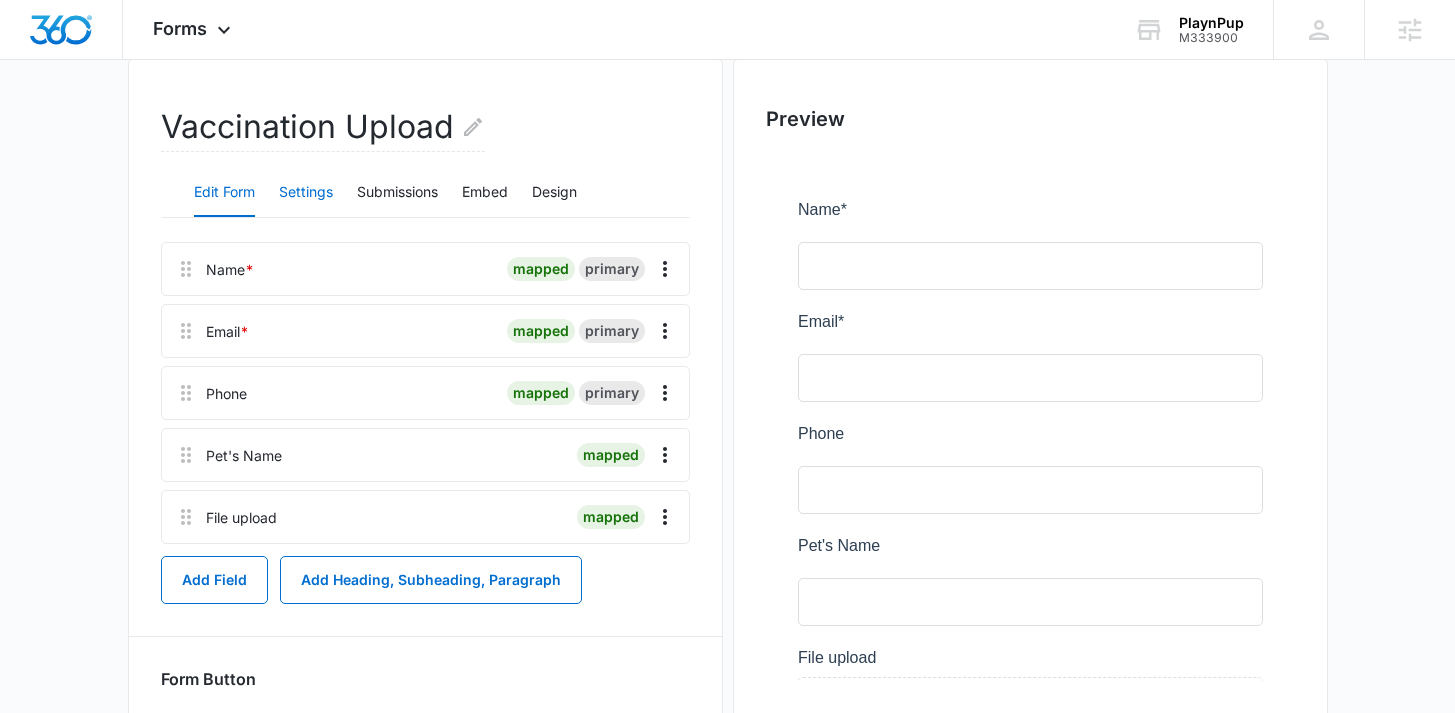 click on "Settings" at bounding box center (306, 193) 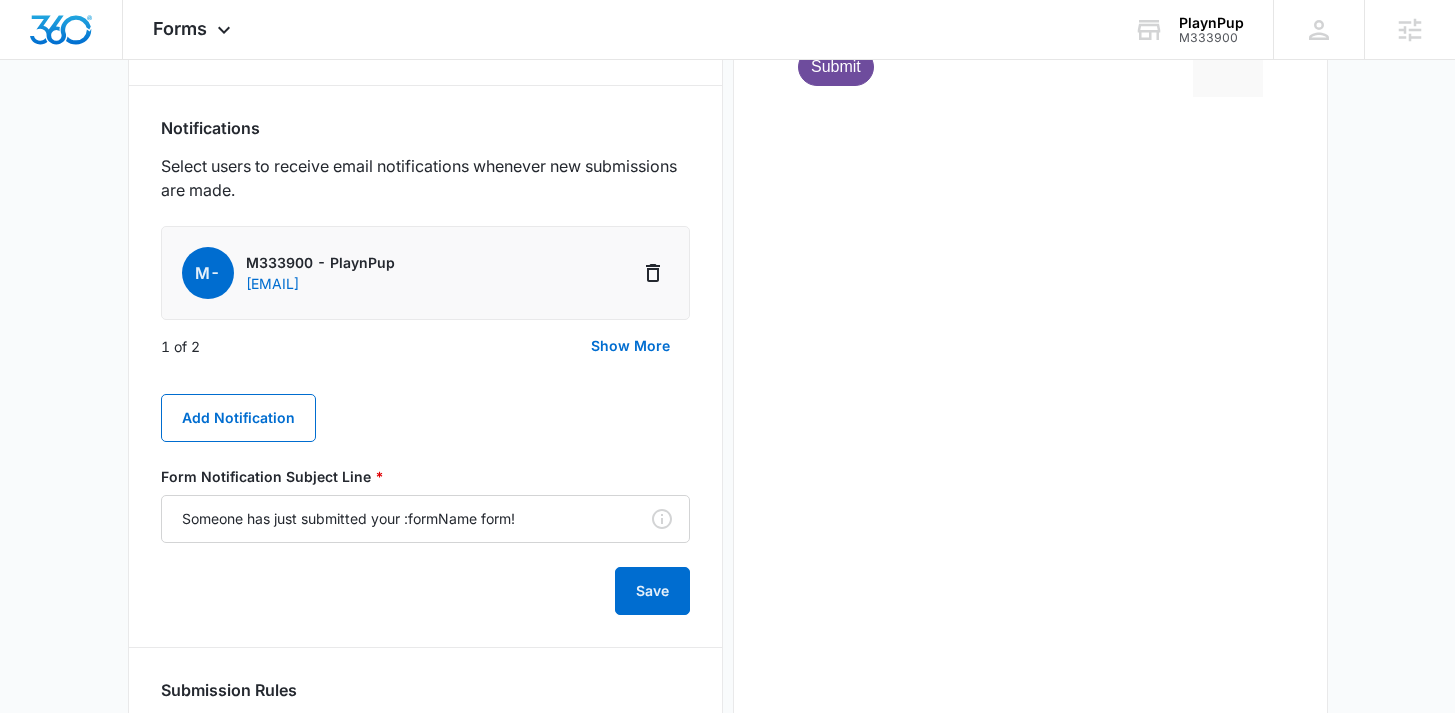 scroll, scrollTop: 1025, scrollLeft: 0, axis: vertical 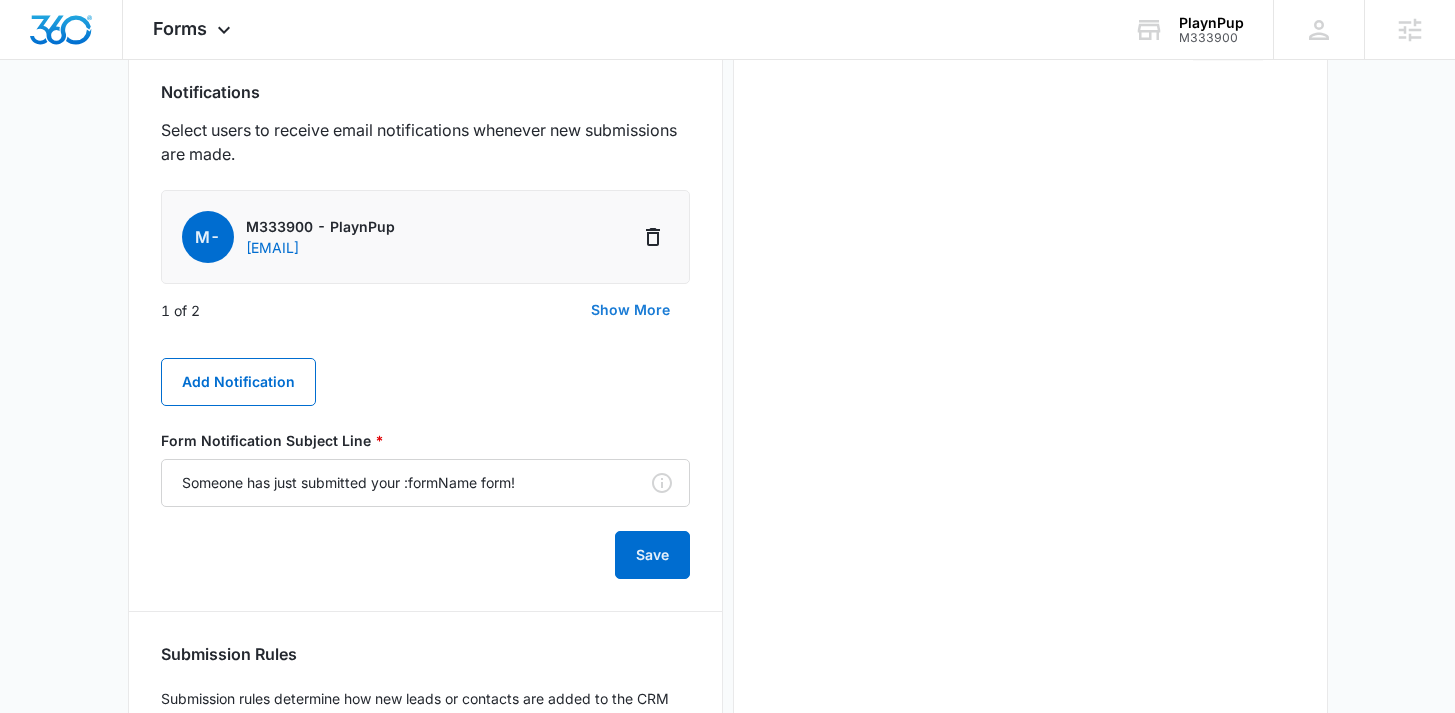 click on "Show More" at bounding box center [630, 310] 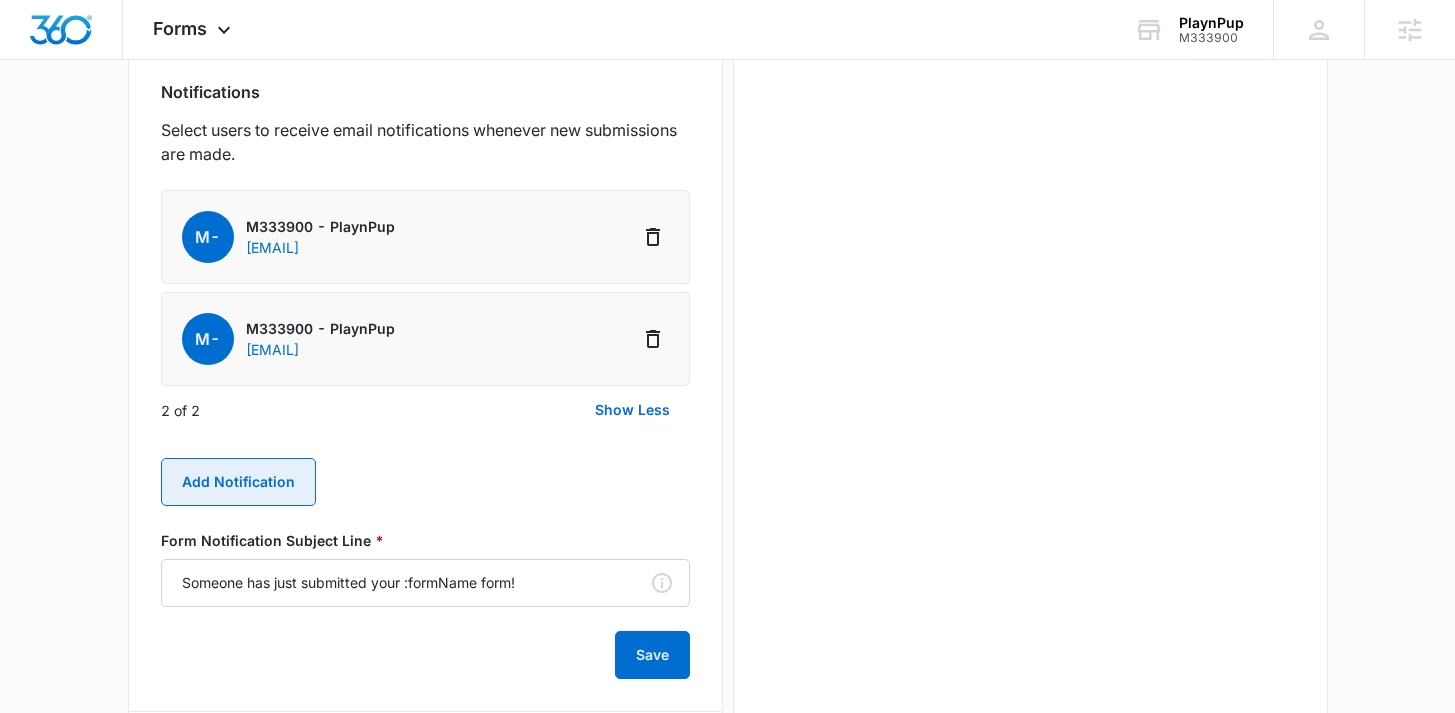 click on "Add Notification" at bounding box center (238, 482) 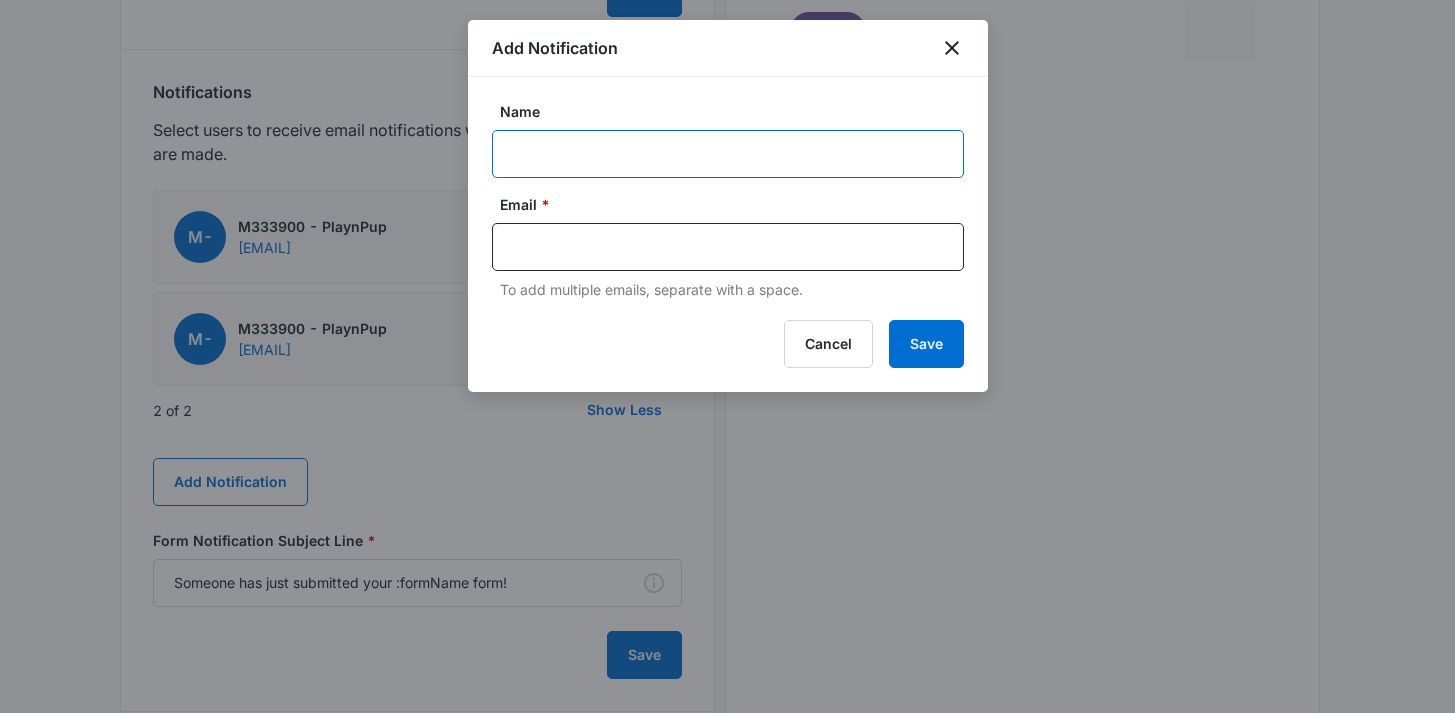 click on "Name" at bounding box center [728, 154] 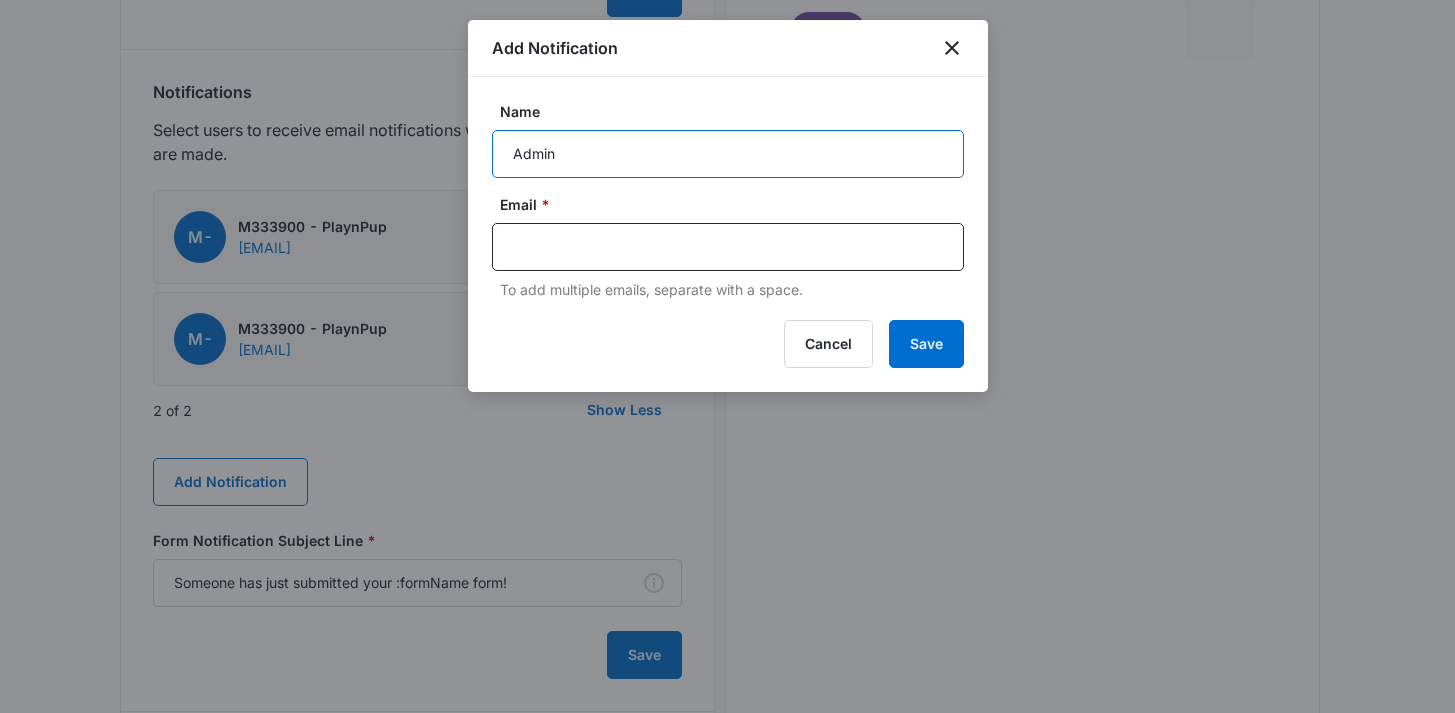 type on "Admin" 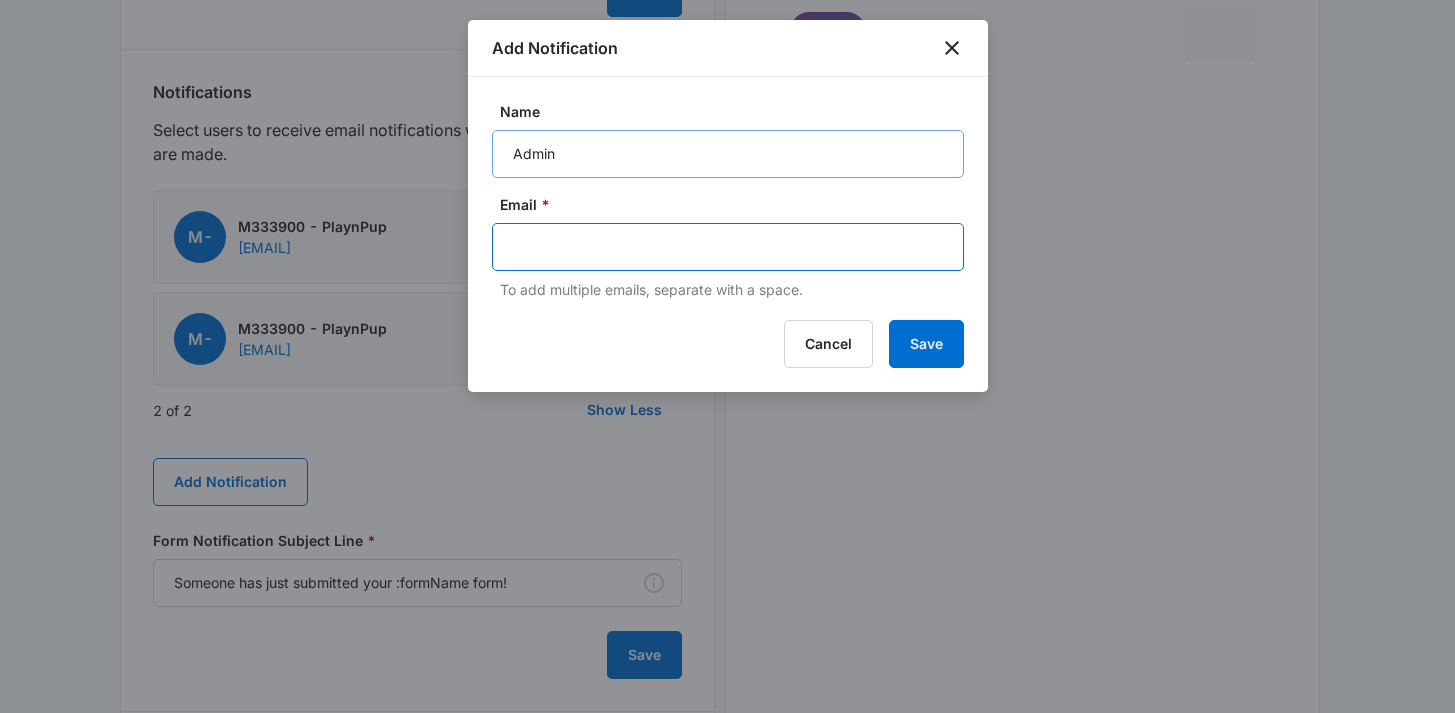 paste on "[EMAIL]" 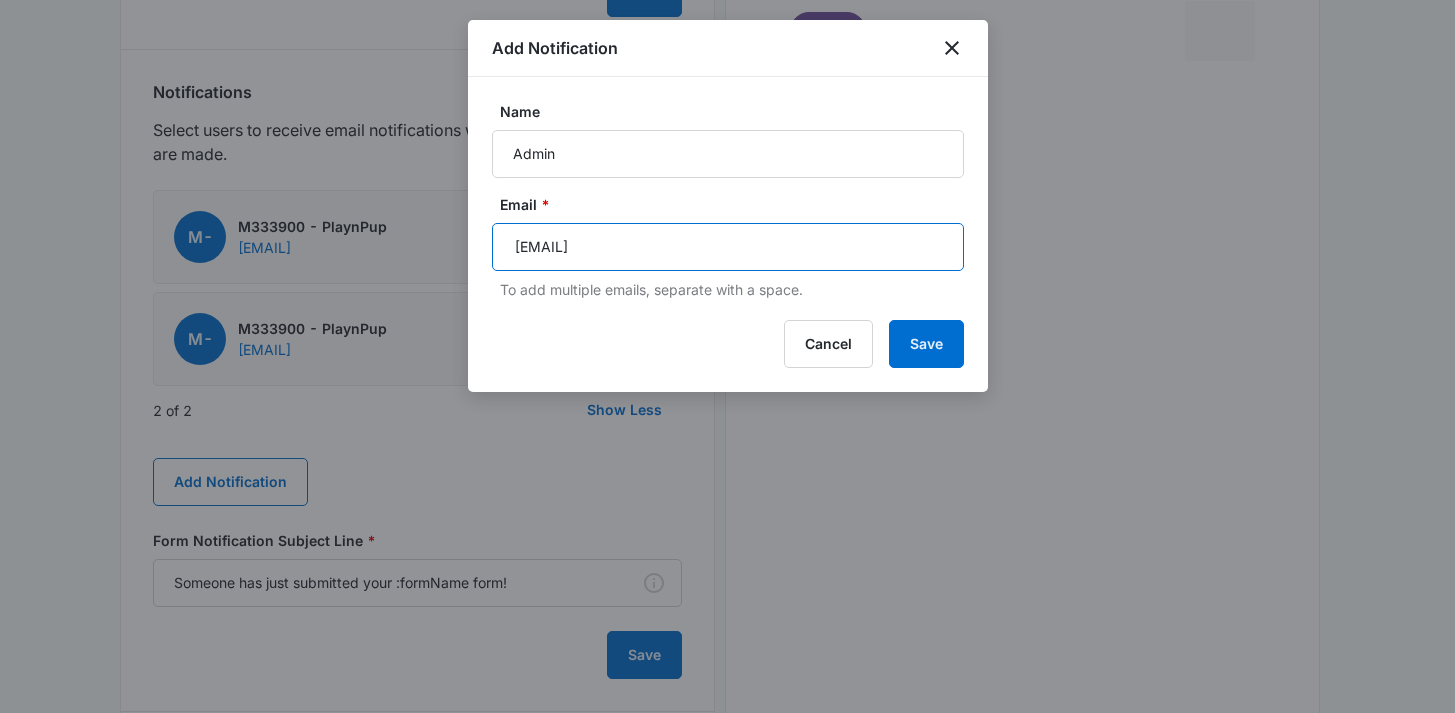 type on "[EMAIL]" 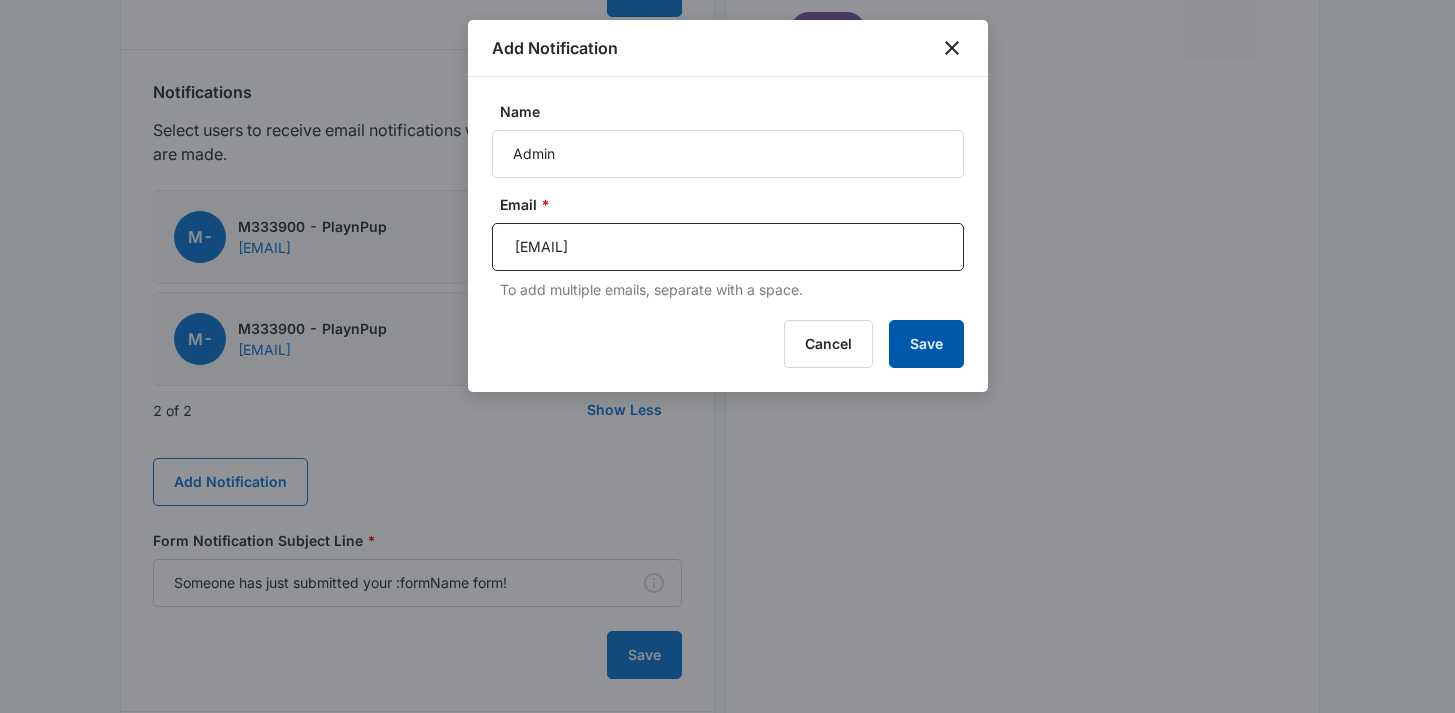 type 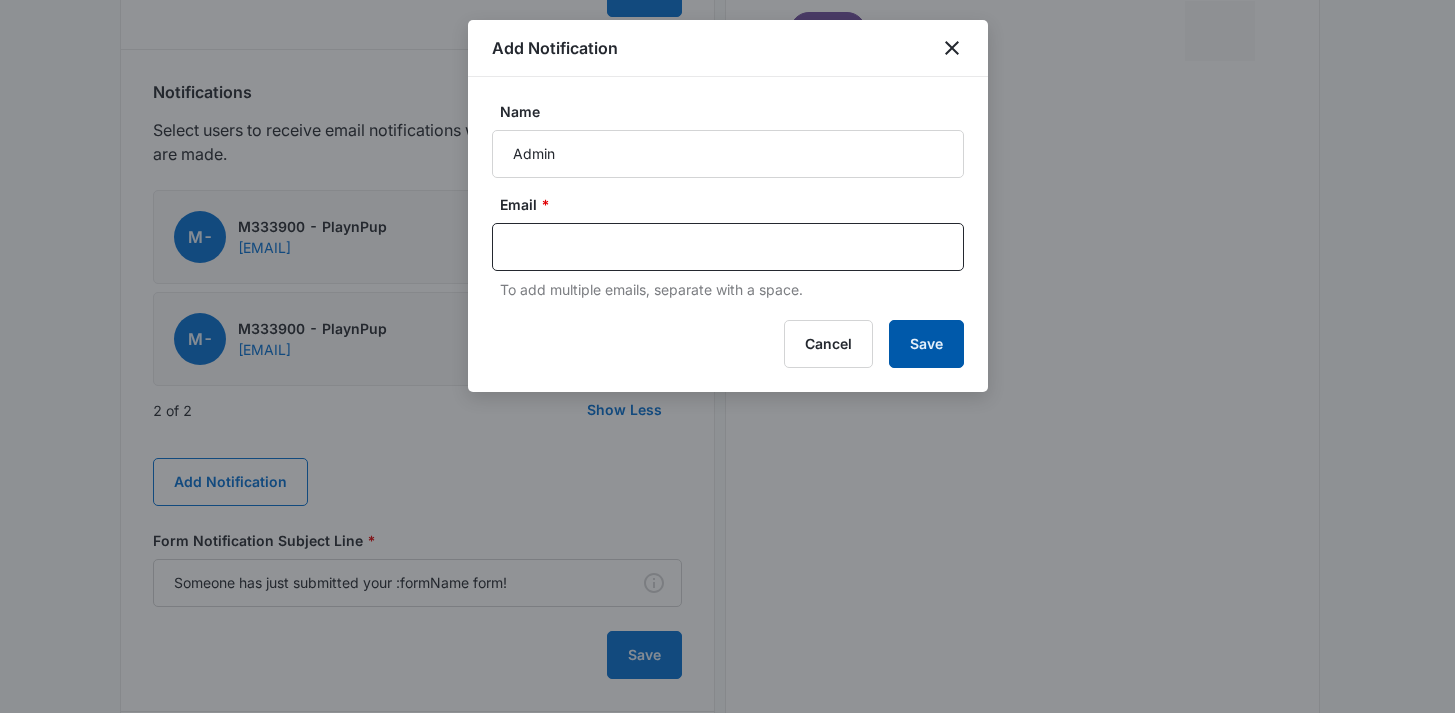 click on "Save" at bounding box center (926, 344) 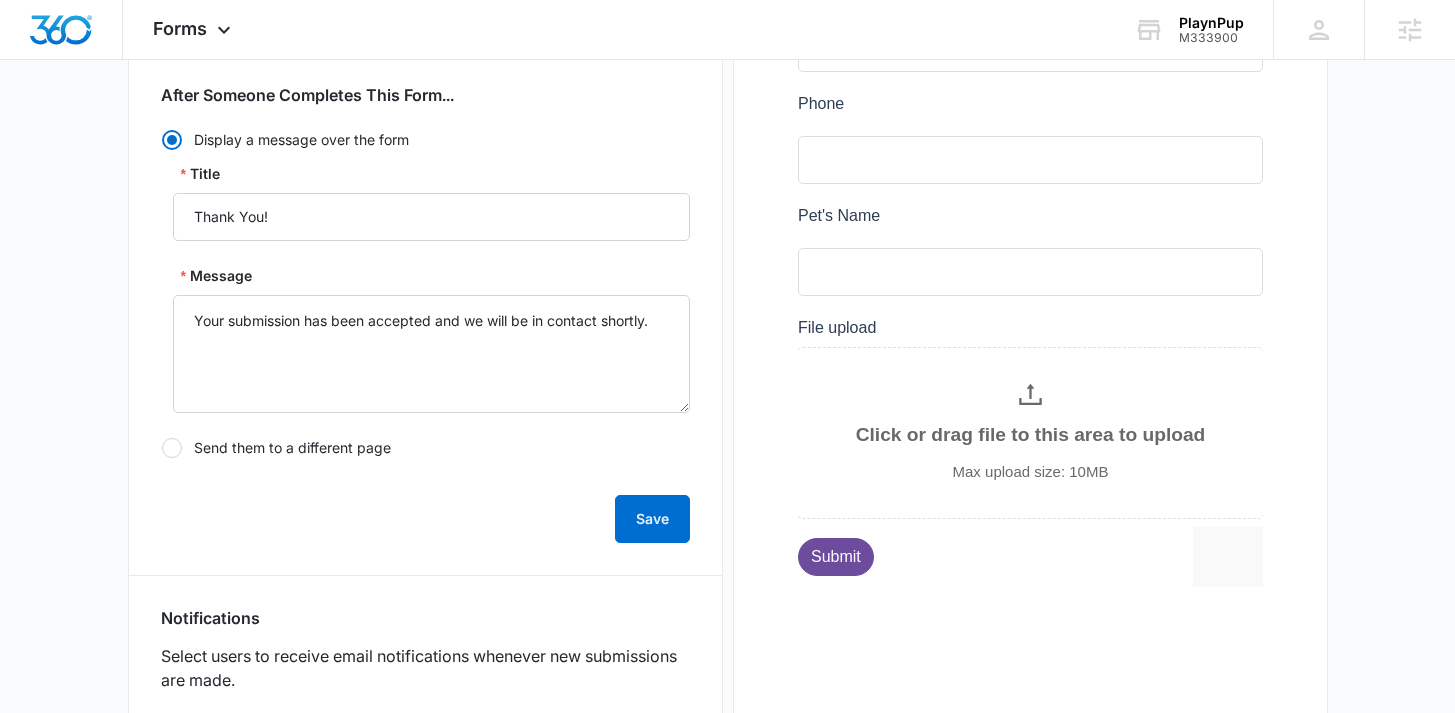 scroll, scrollTop: 234, scrollLeft: 0, axis: vertical 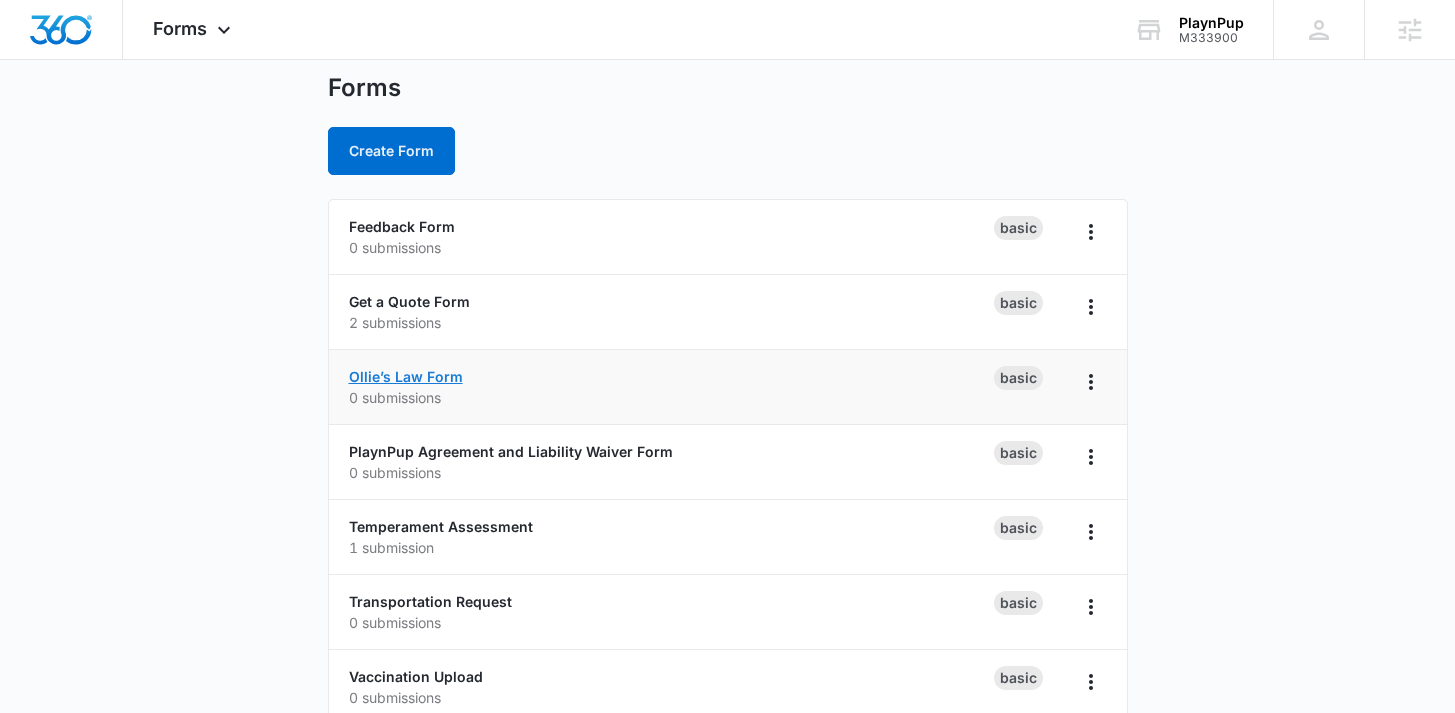 click on "Ollie’s Law Form" at bounding box center [406, 376] 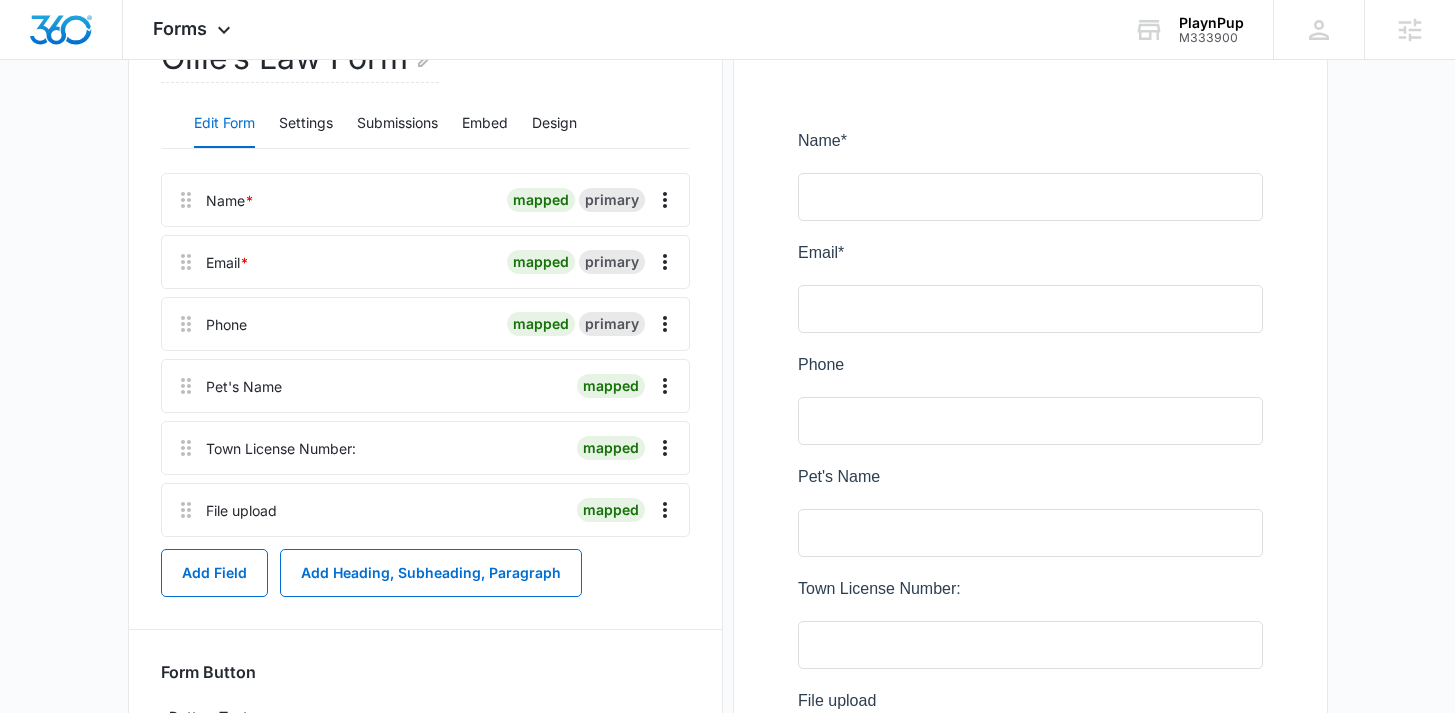 scroll, scrollTop: 0, scrollLeft: 0, axis: both 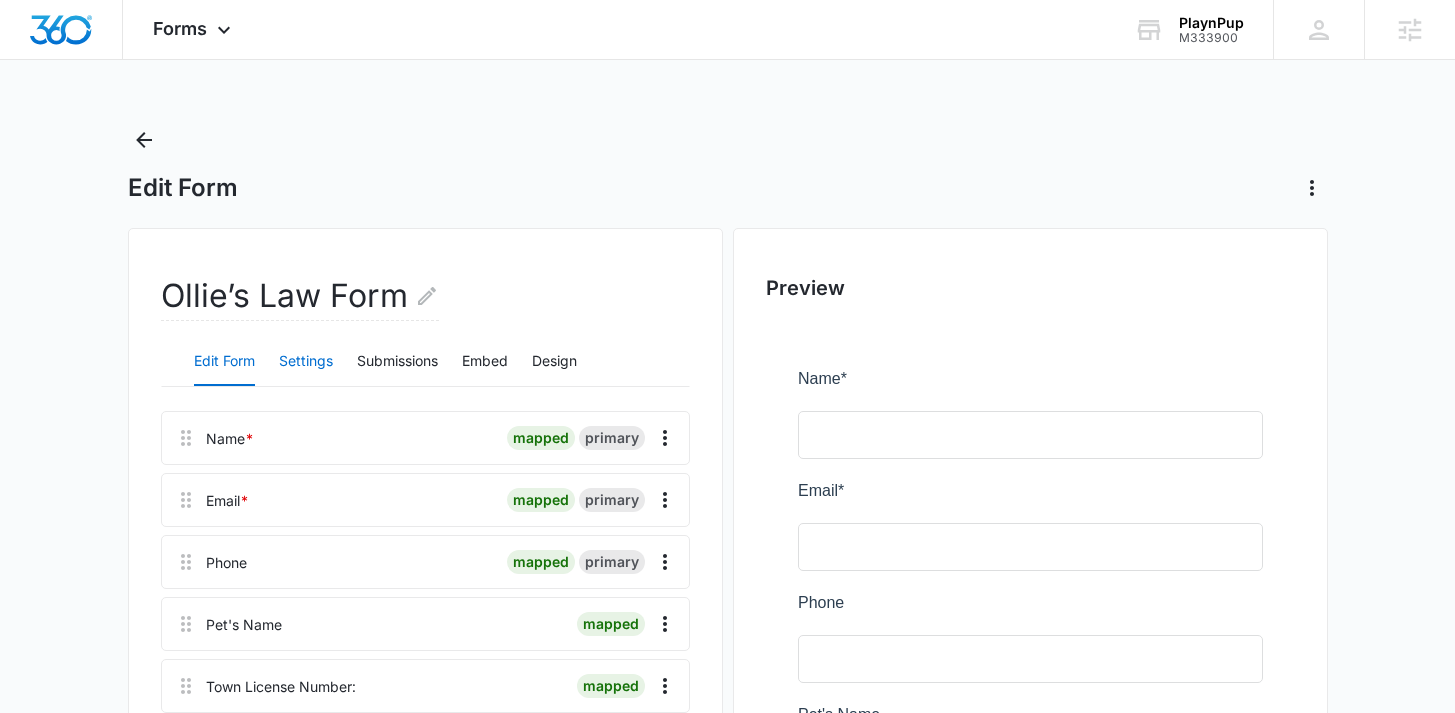click on "Settings" at bounding box center [306, 362] 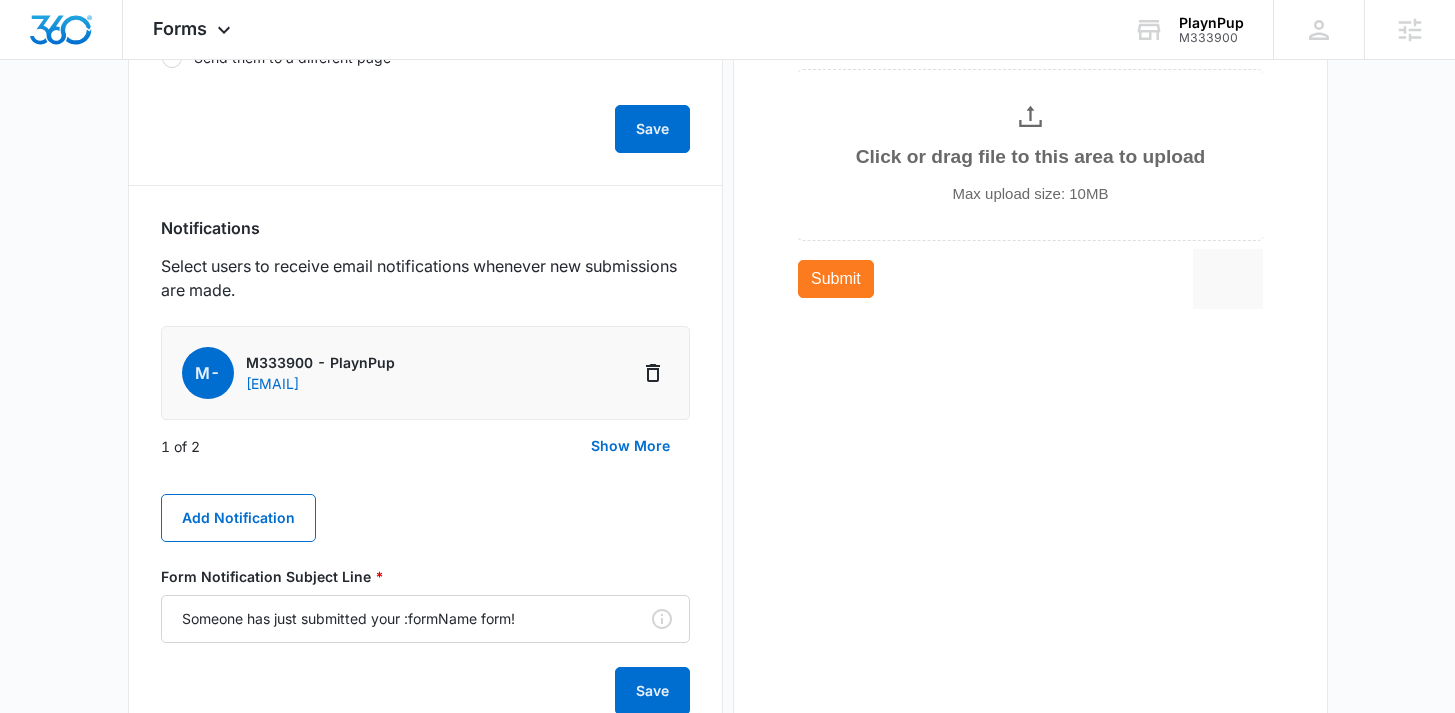 scroll, scrollTop: 895, scrollLeft: 0, axis: vertical 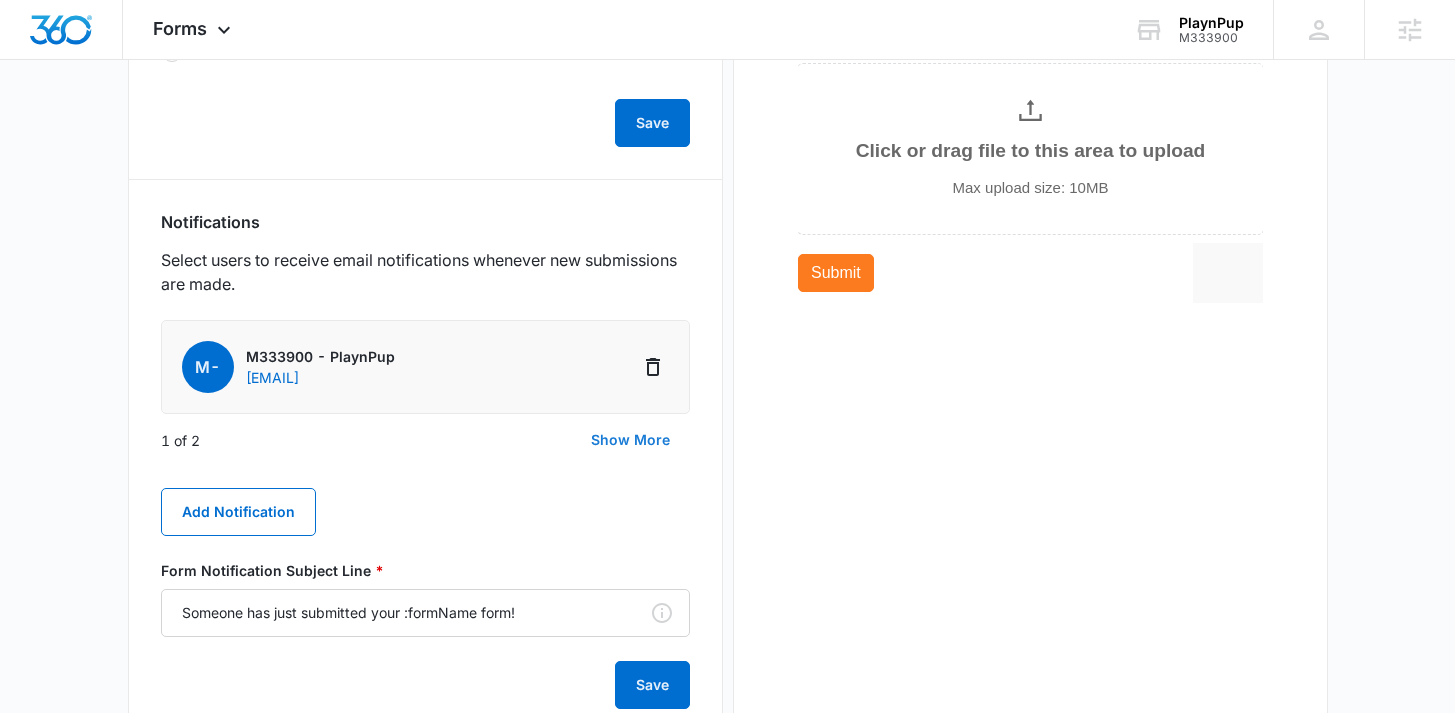 click on "Show More" at bounding box center [630, 440] 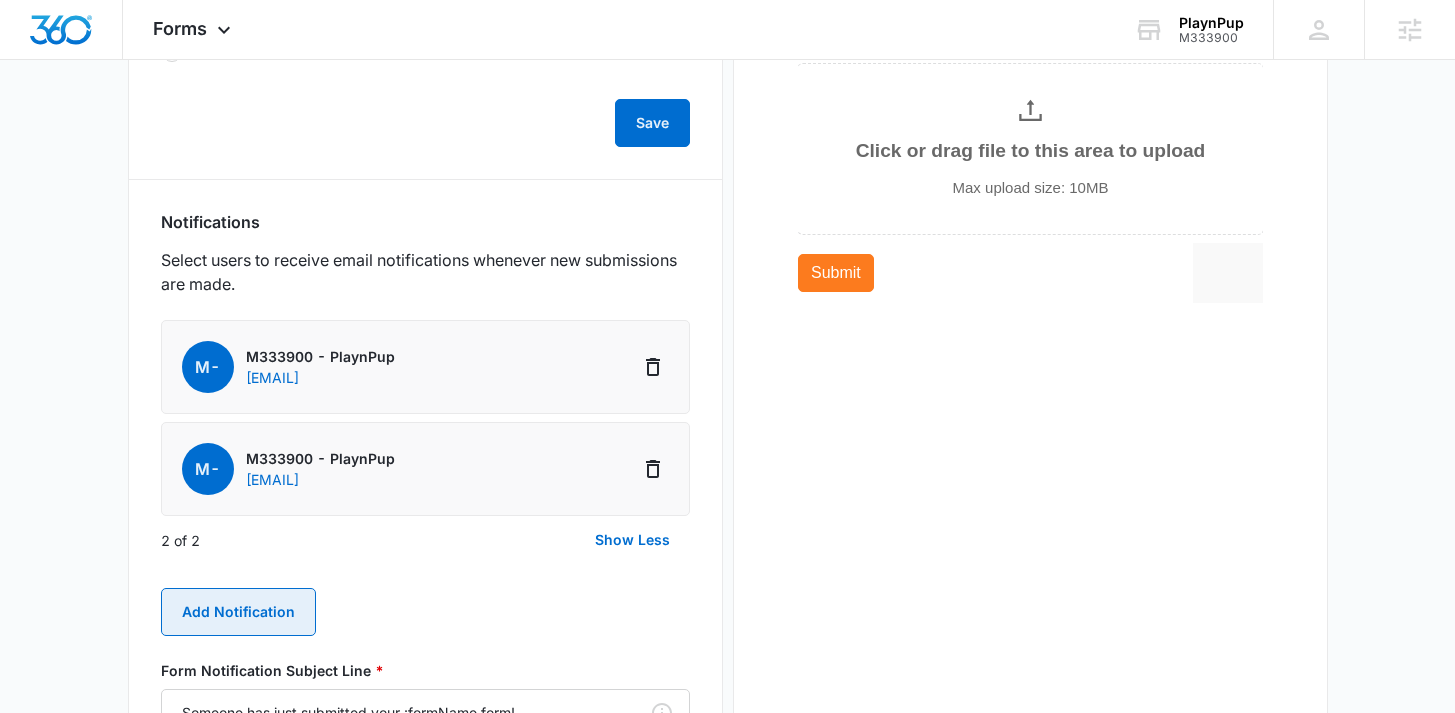 click on "Add Notification" at bounding box center [238, 612] 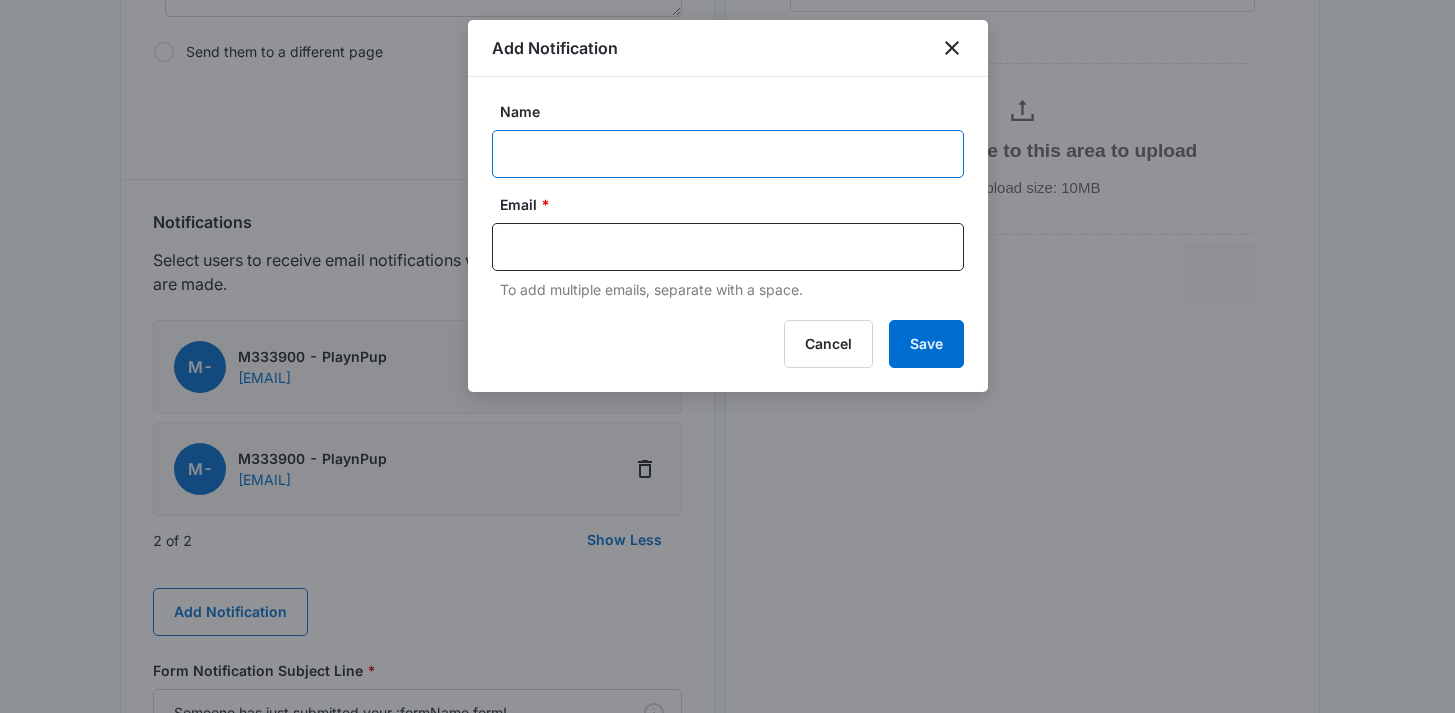 click on "Name" at bounding box center [728, 154] 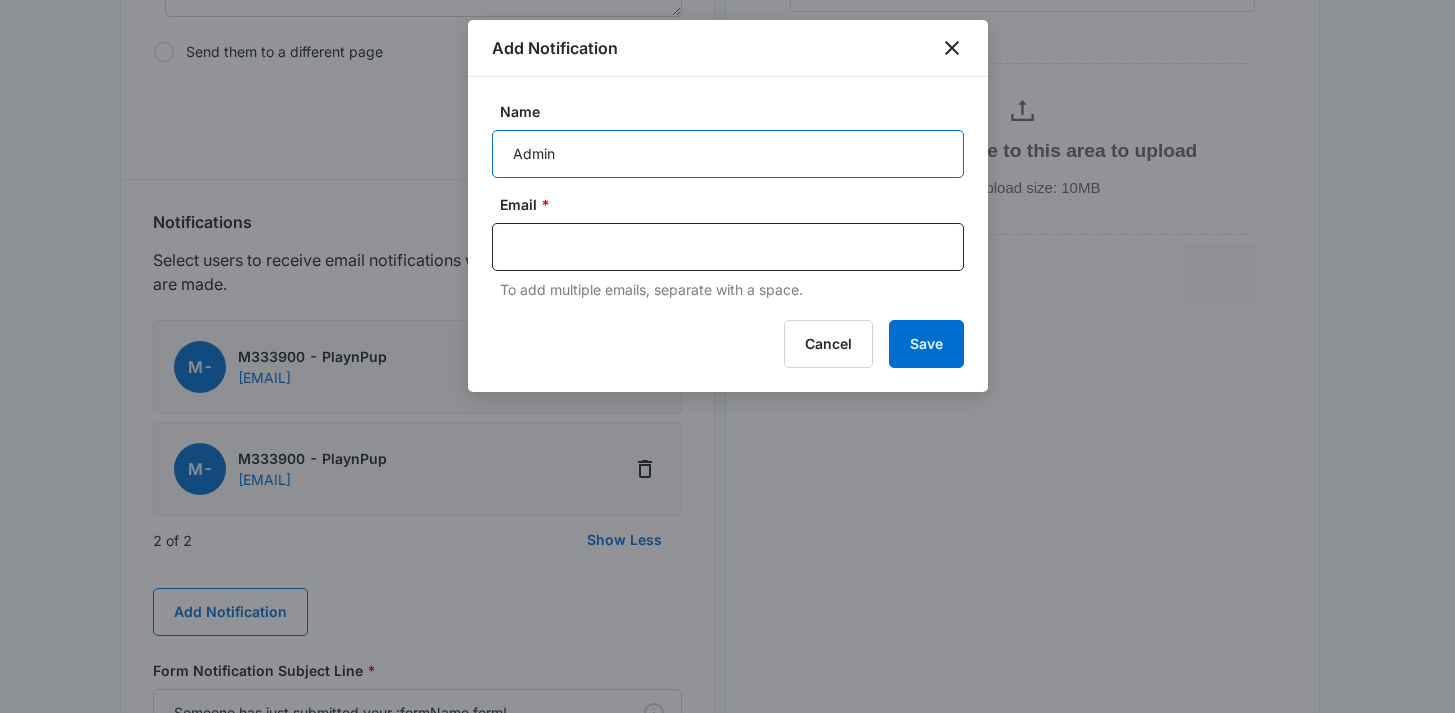 type on "Admin" 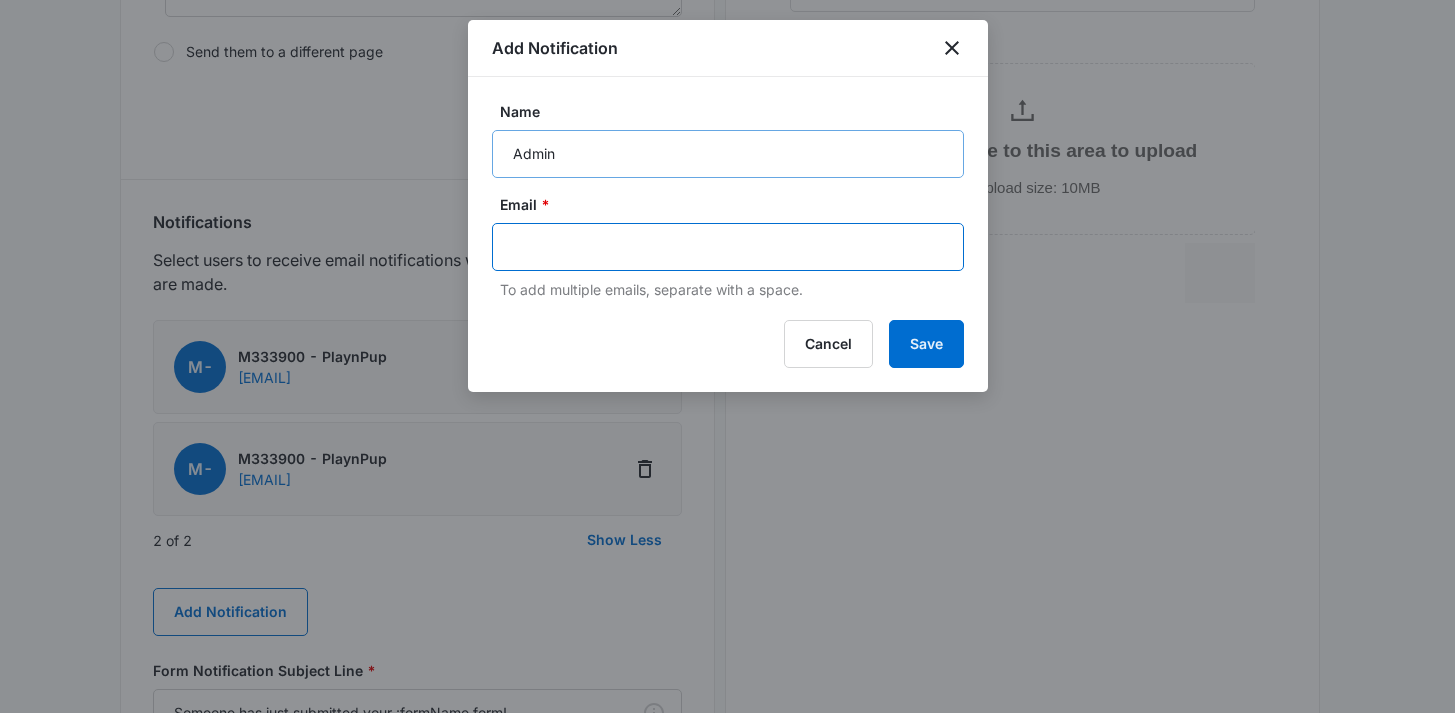 paste on "[EMAIL]" 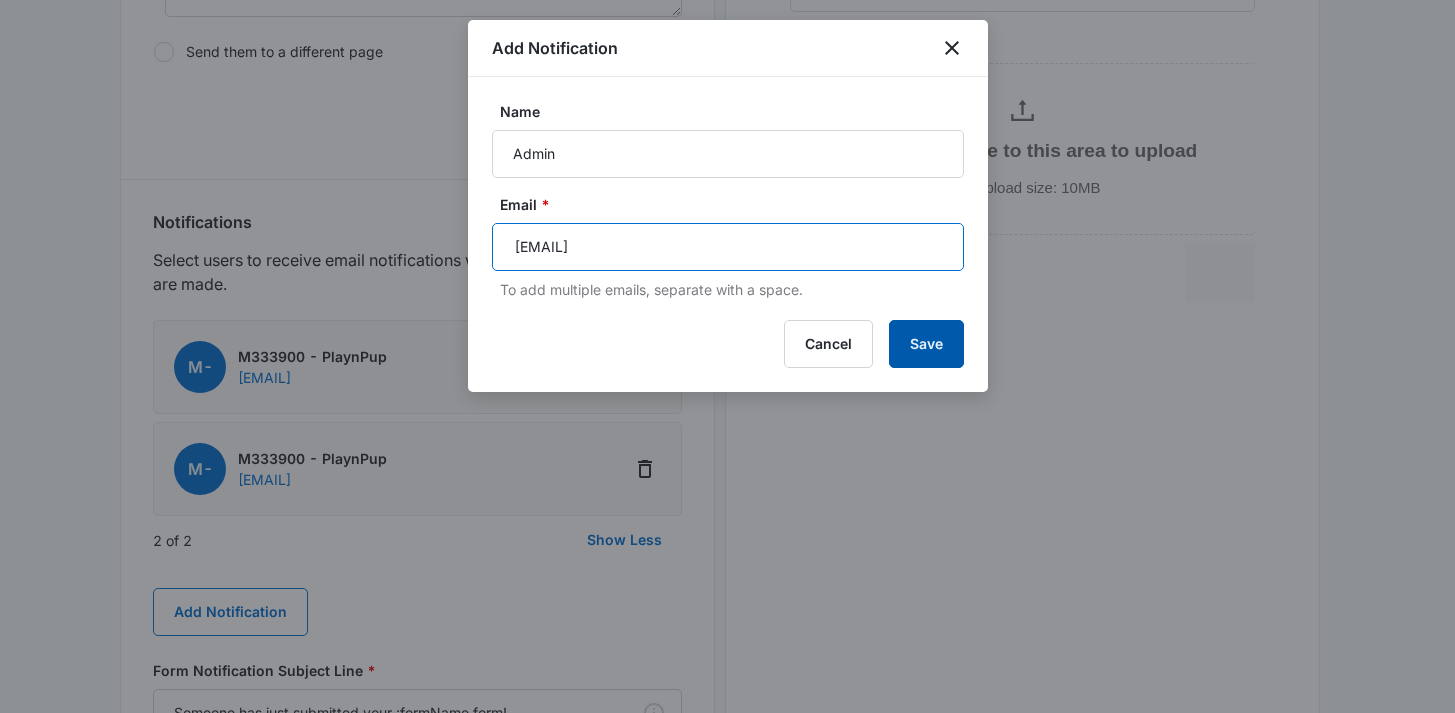 type on "[EMAIL]" 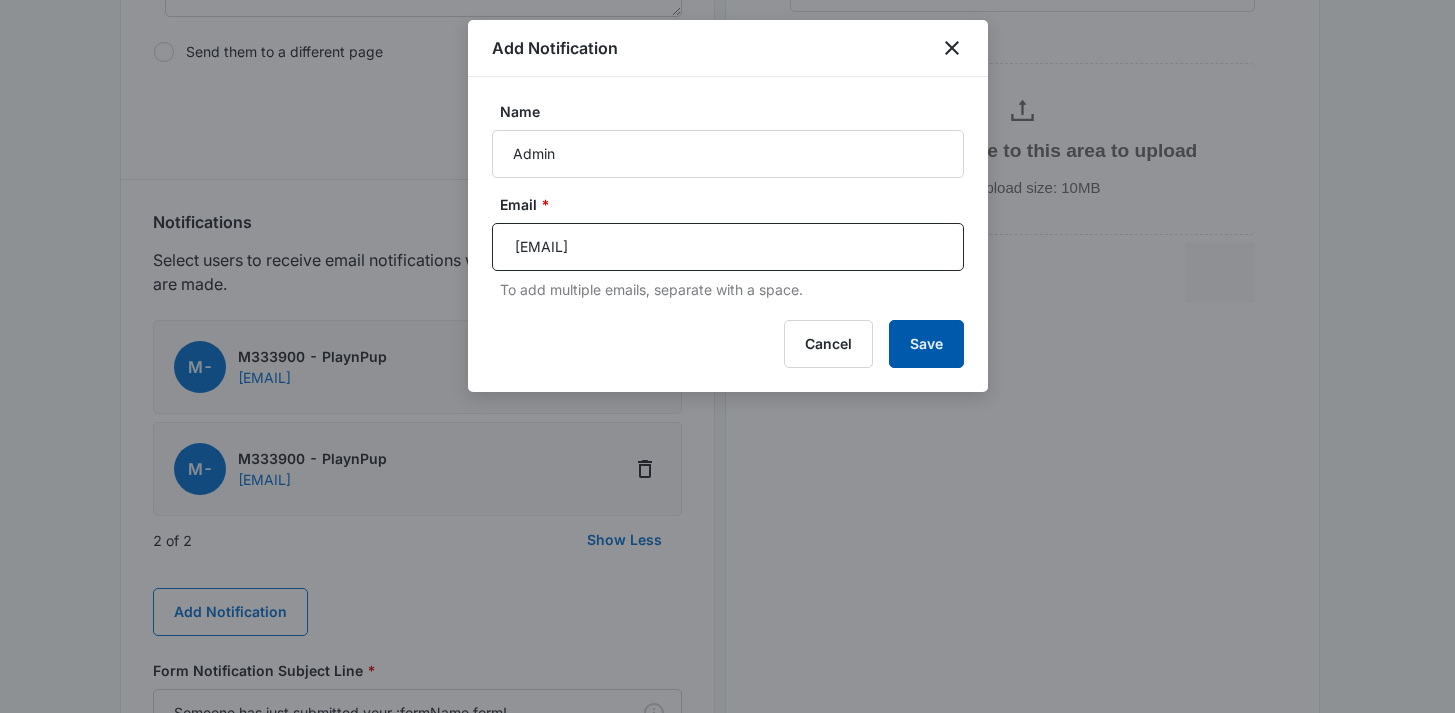 type 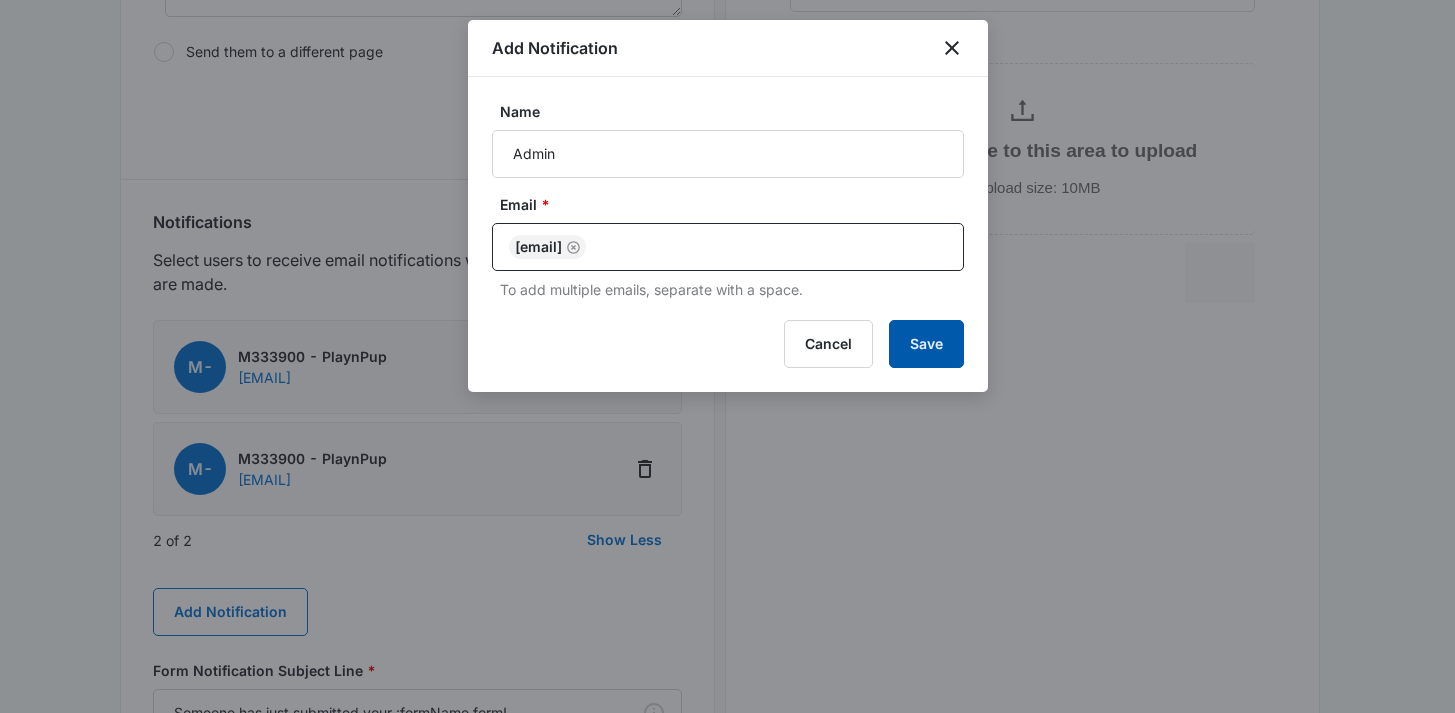 click on "Save" at bounding box center (926, 344) 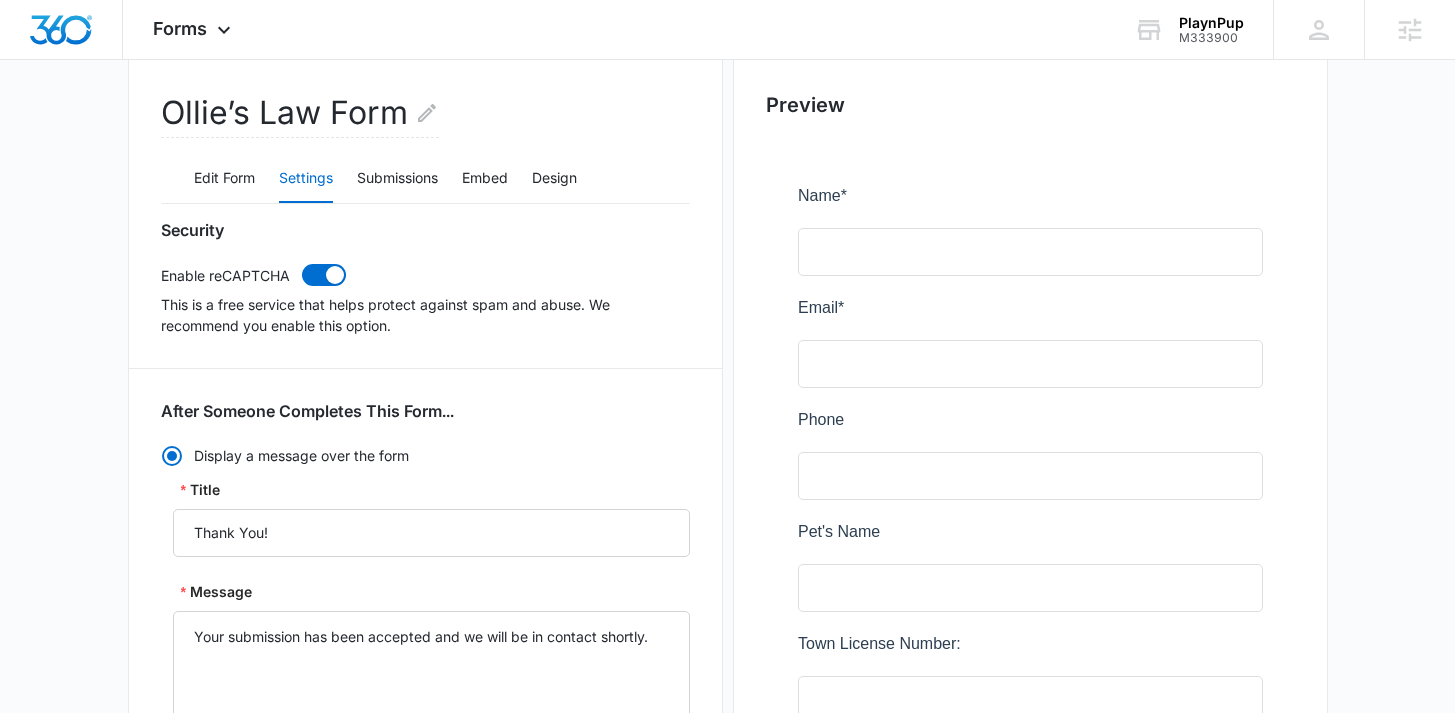 scroll, scrollTop: 0, scrollLeft: 0, axis: both 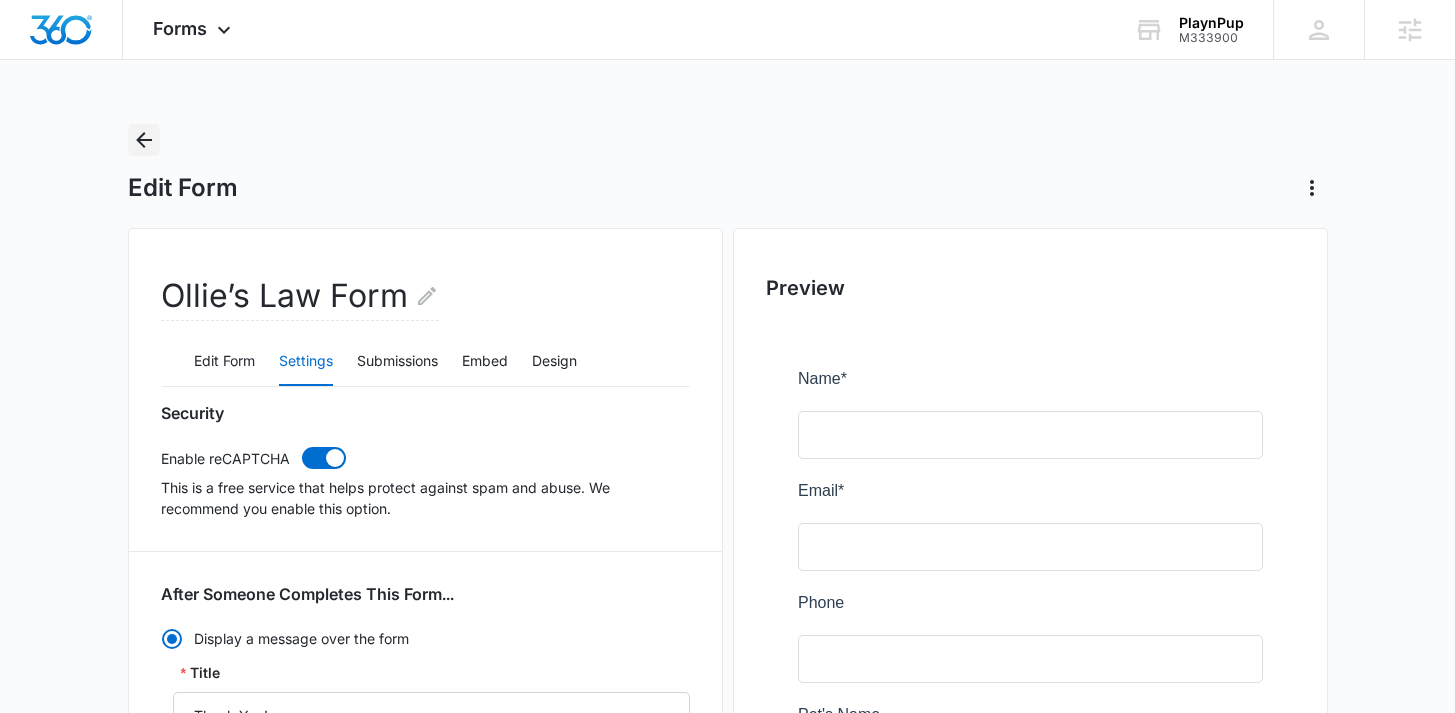 click 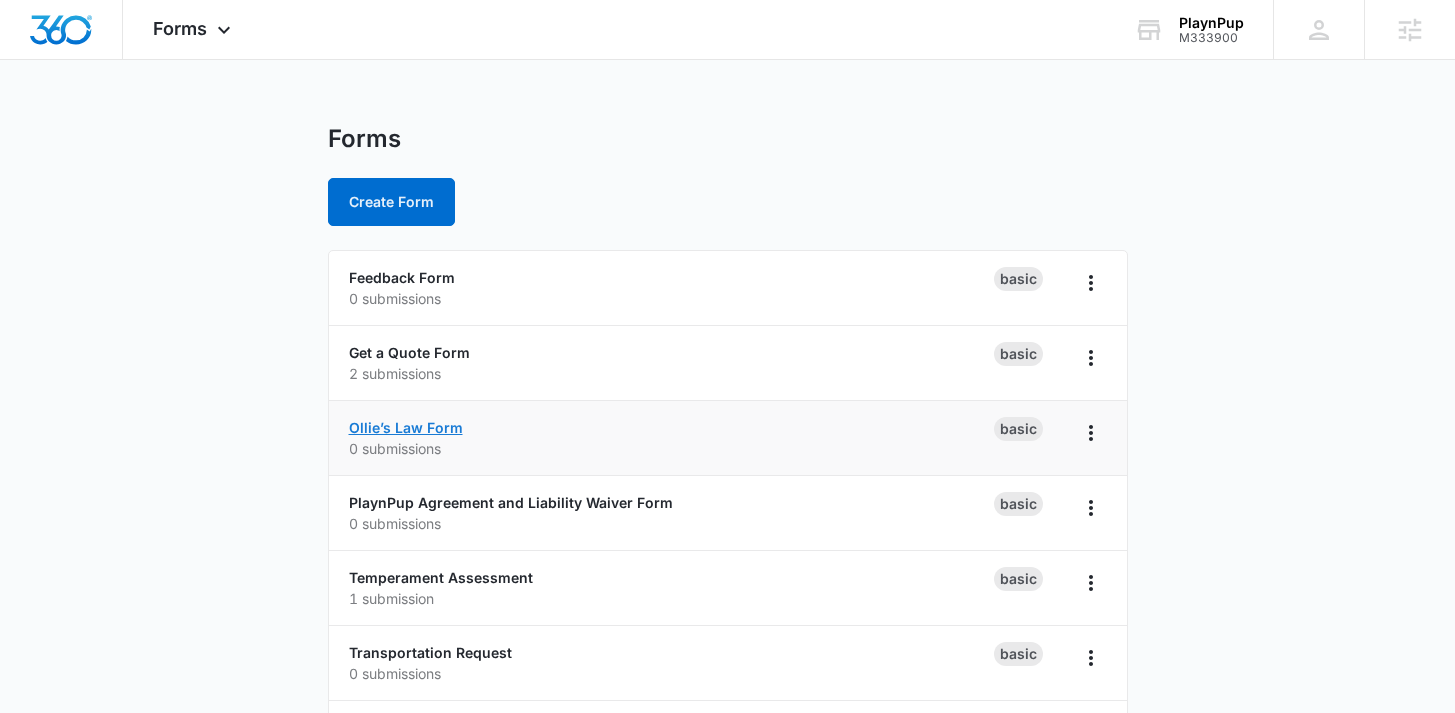 click on "Ollie’s Law Form" at bounding box center (406, 427) 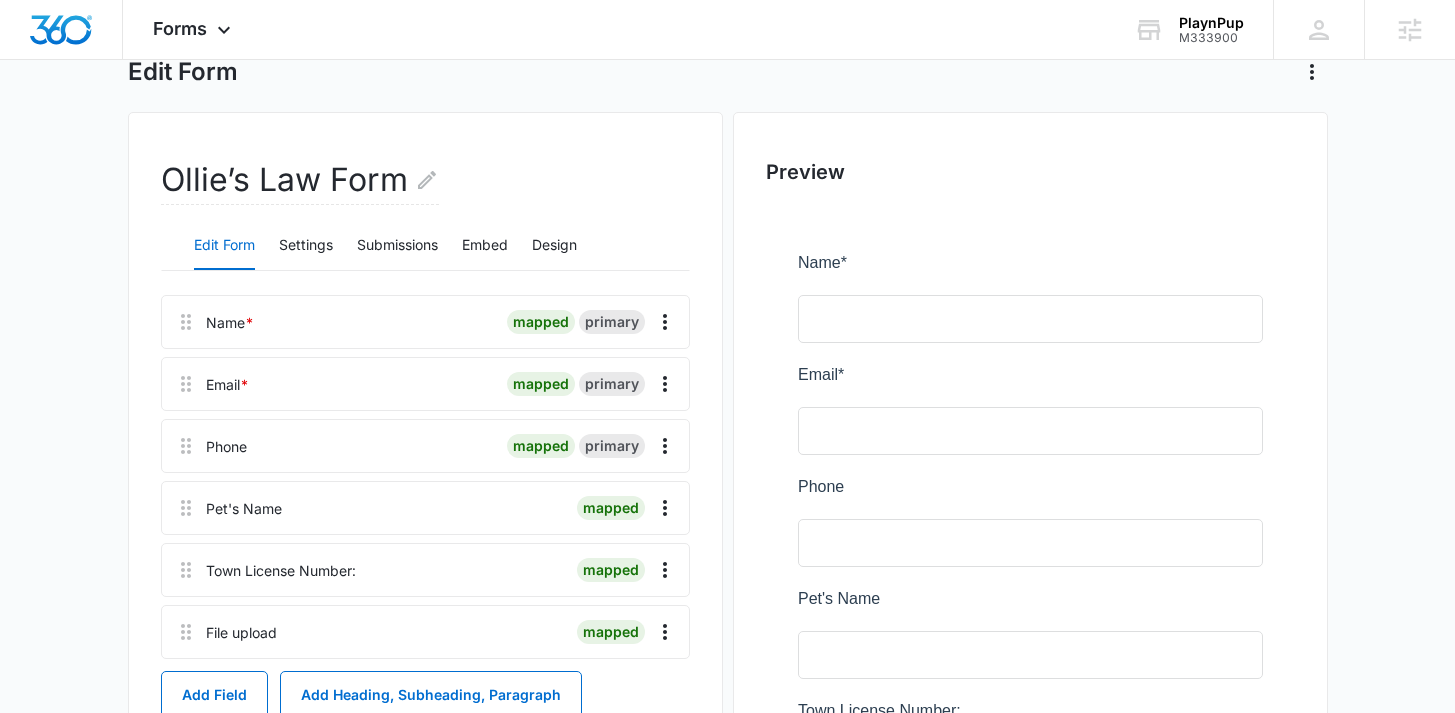 scroll, scrollTop: 78, scrollLeft: 0, axis: vertical 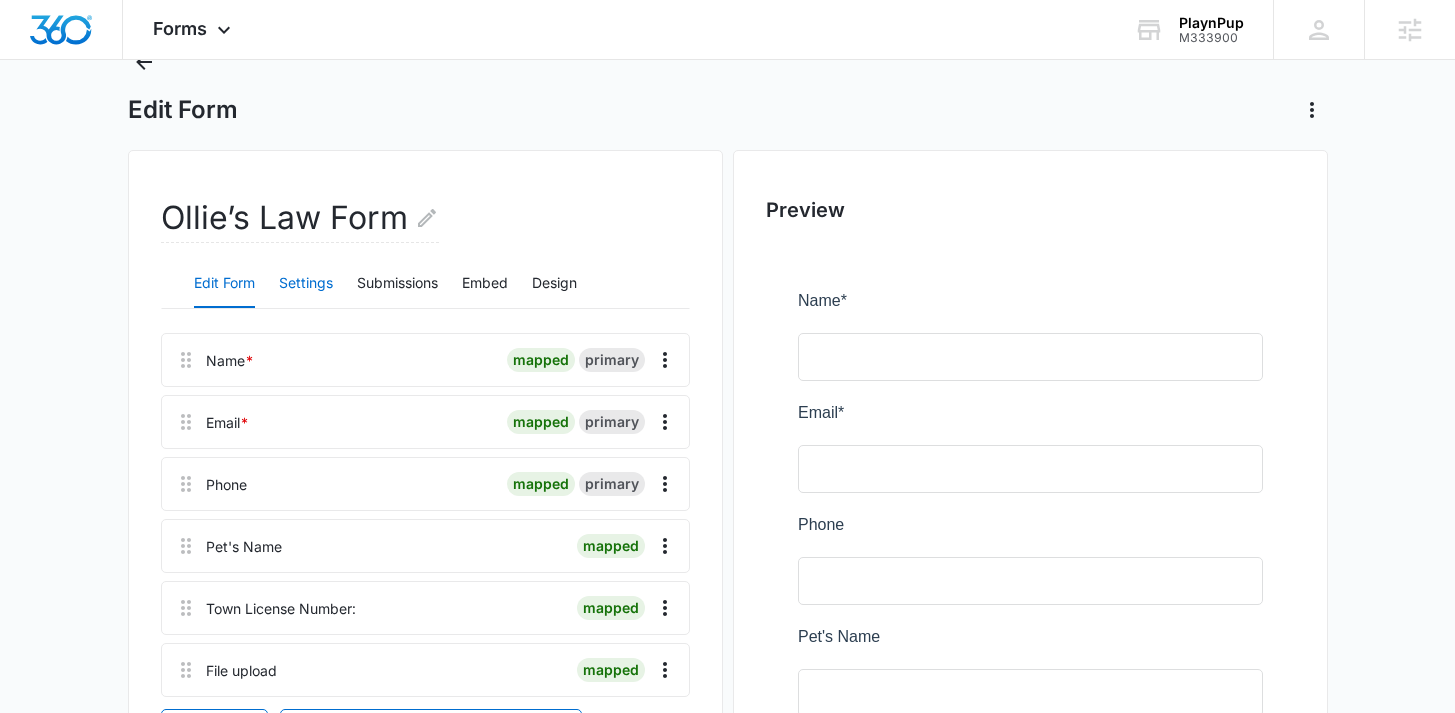 click on "Settings" at bounding box center (306, 284) 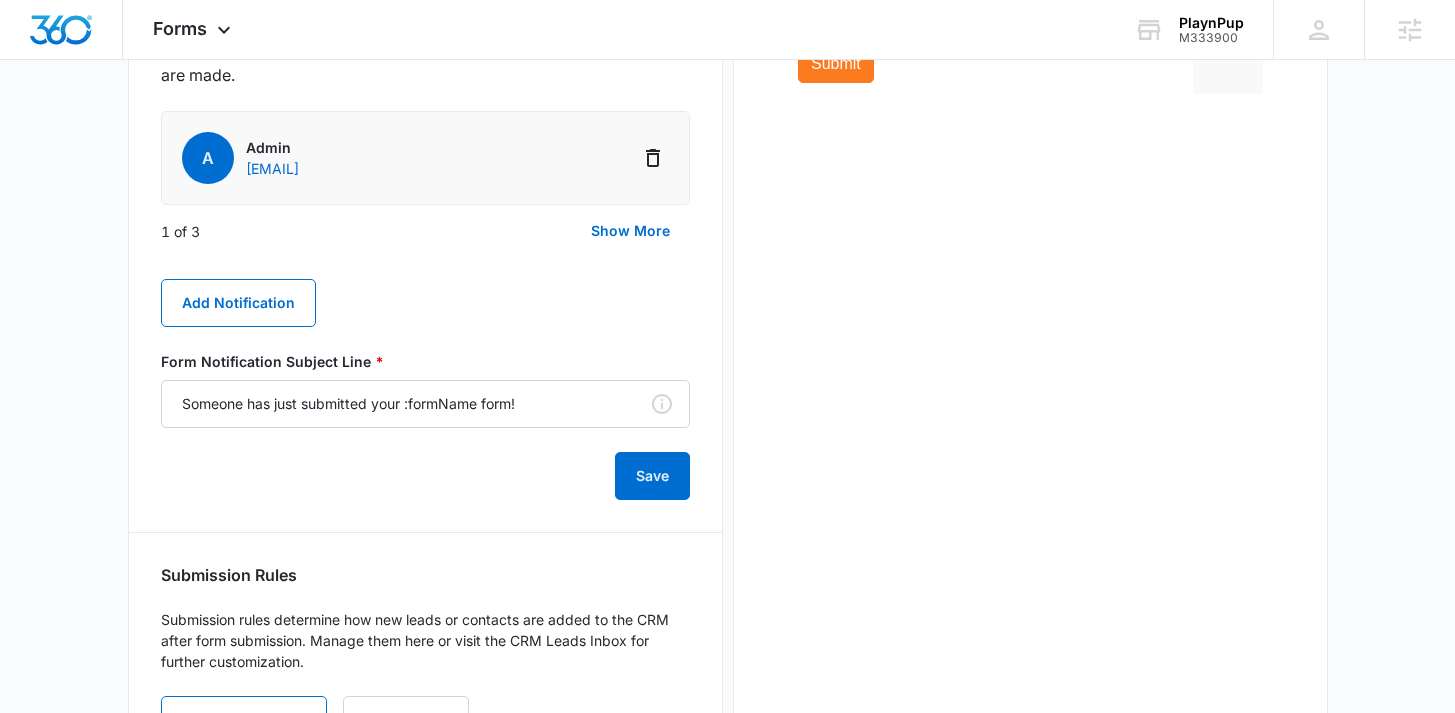 scroll, scrollTop: 1151, scrollLeft: 0, axis: vertical 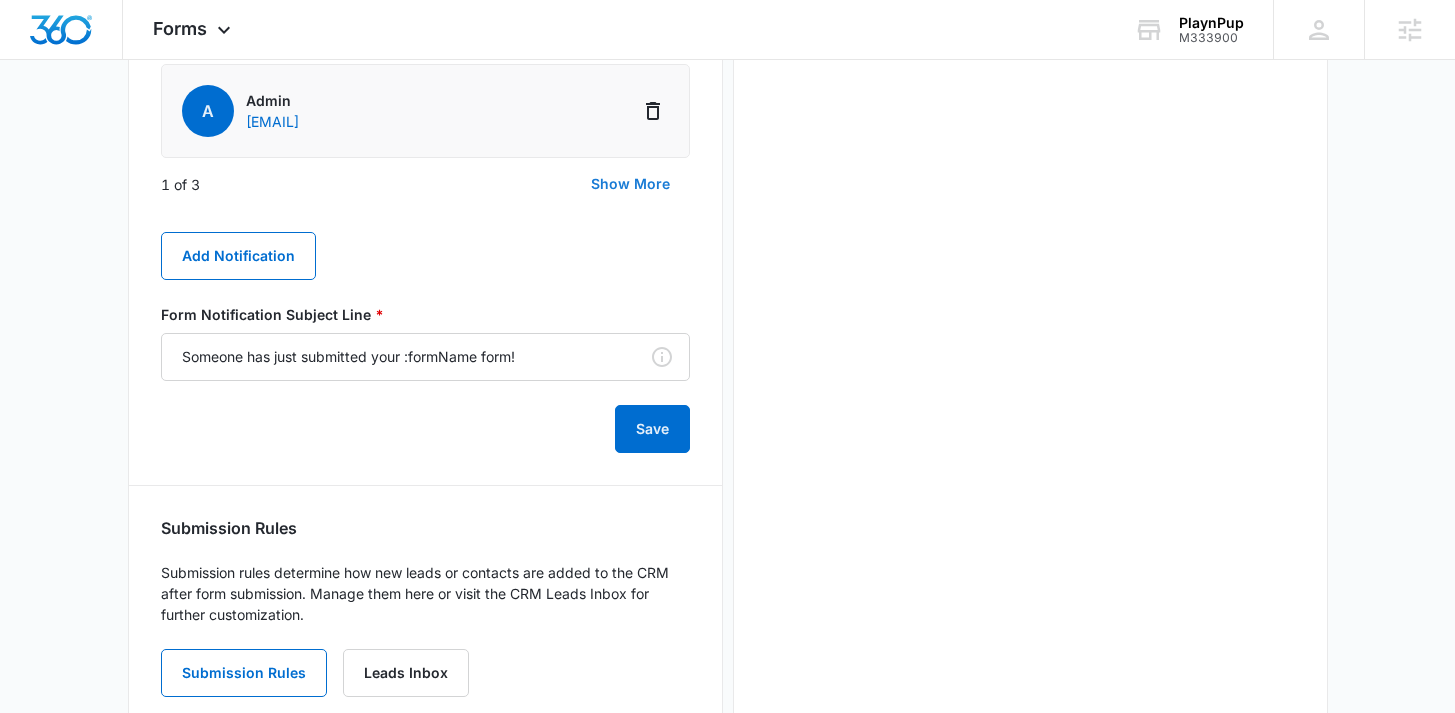 click on "Show More" at bounding box center [630, 184] 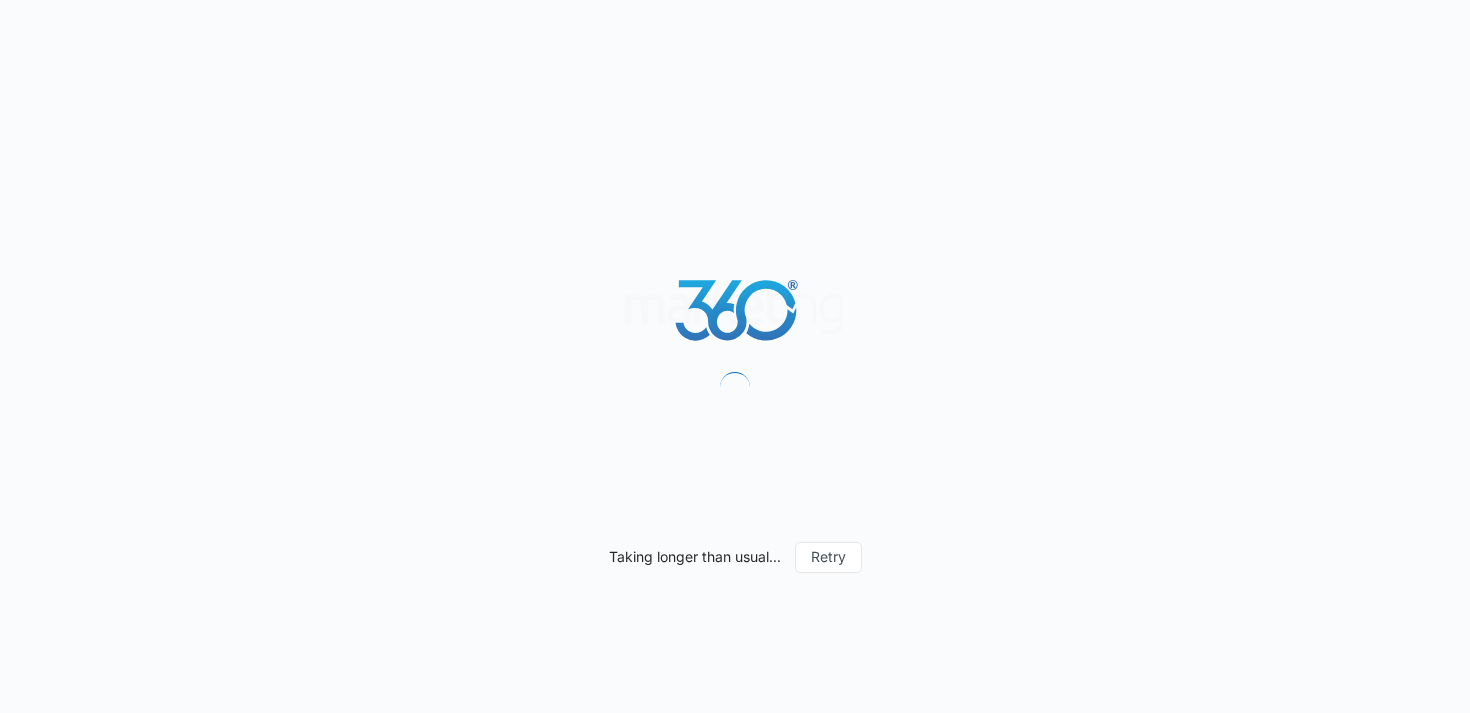 scroll, scrollTop: 0, scrollLeft: 0, axis: both 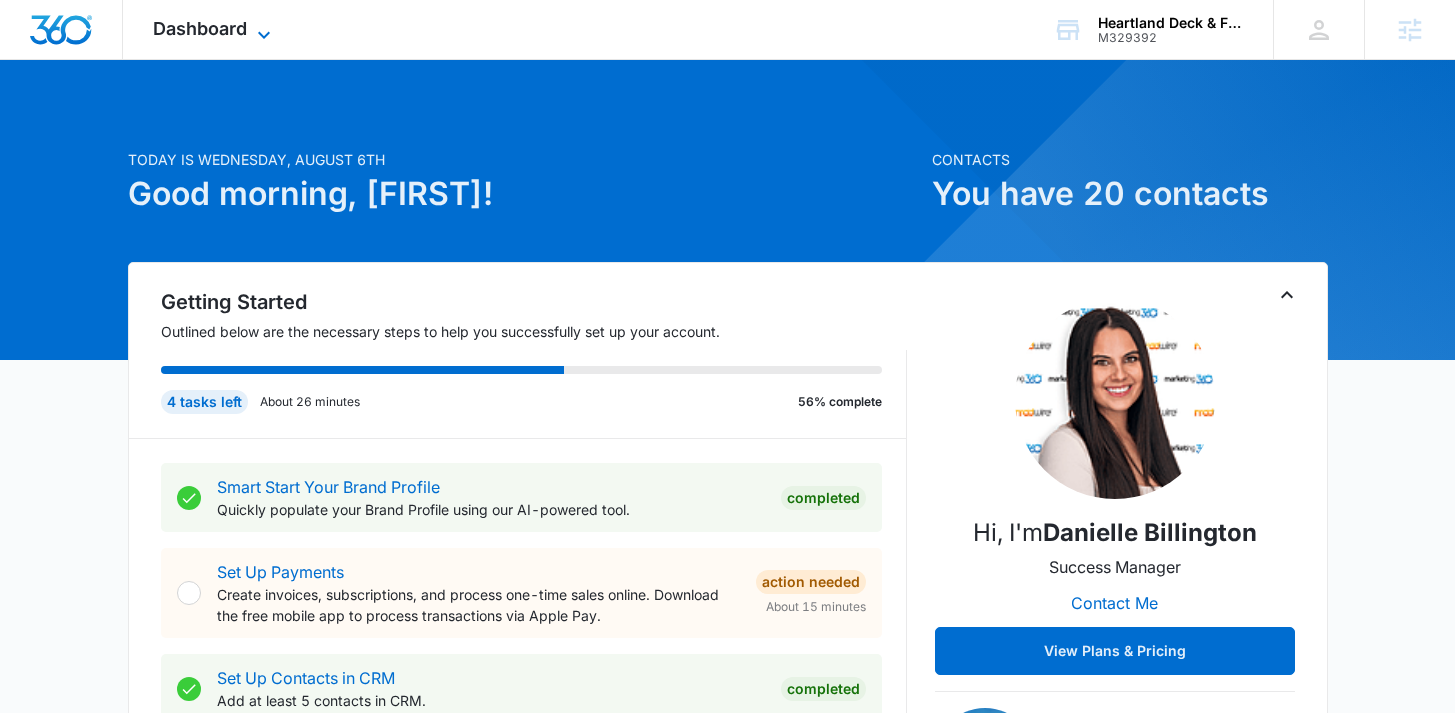 click on "Dashboard" at bounding box center [200, 28] 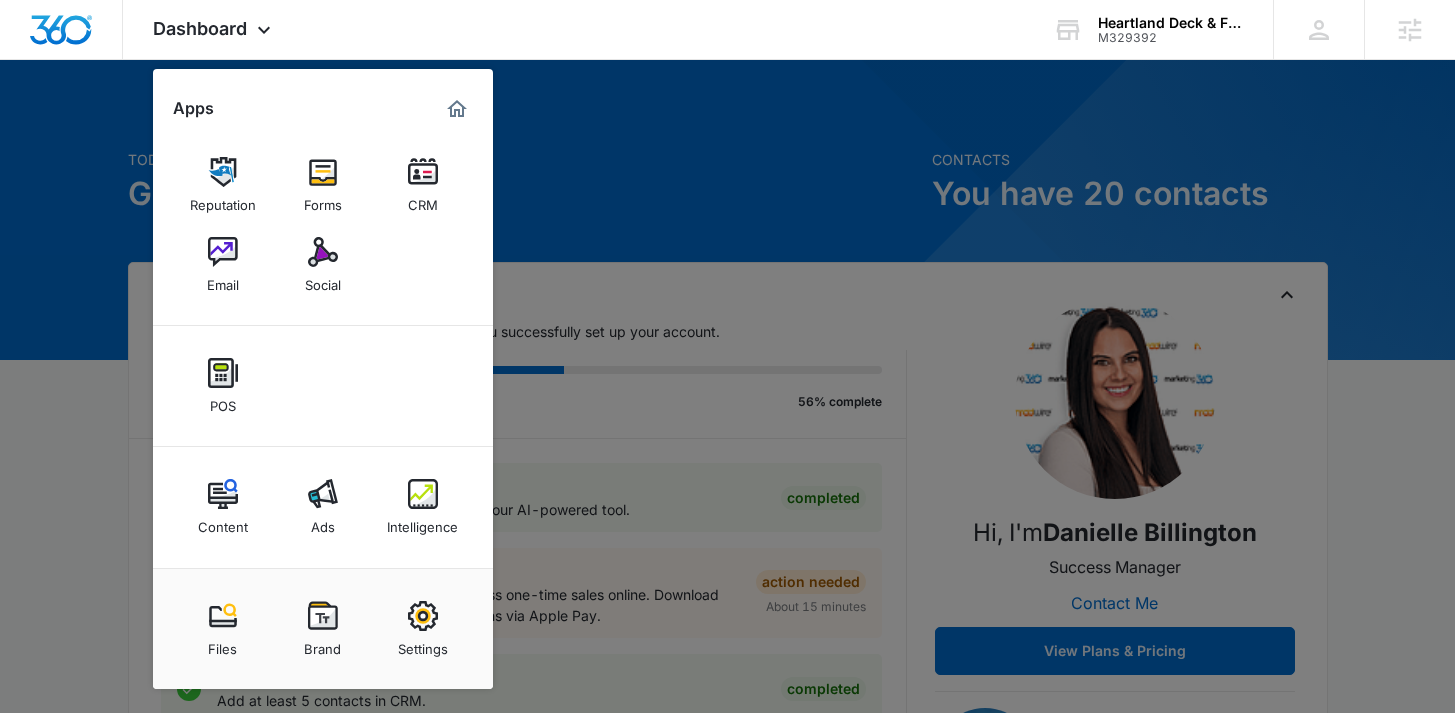 click on "Intelligence" at bounding box center [423, 507] 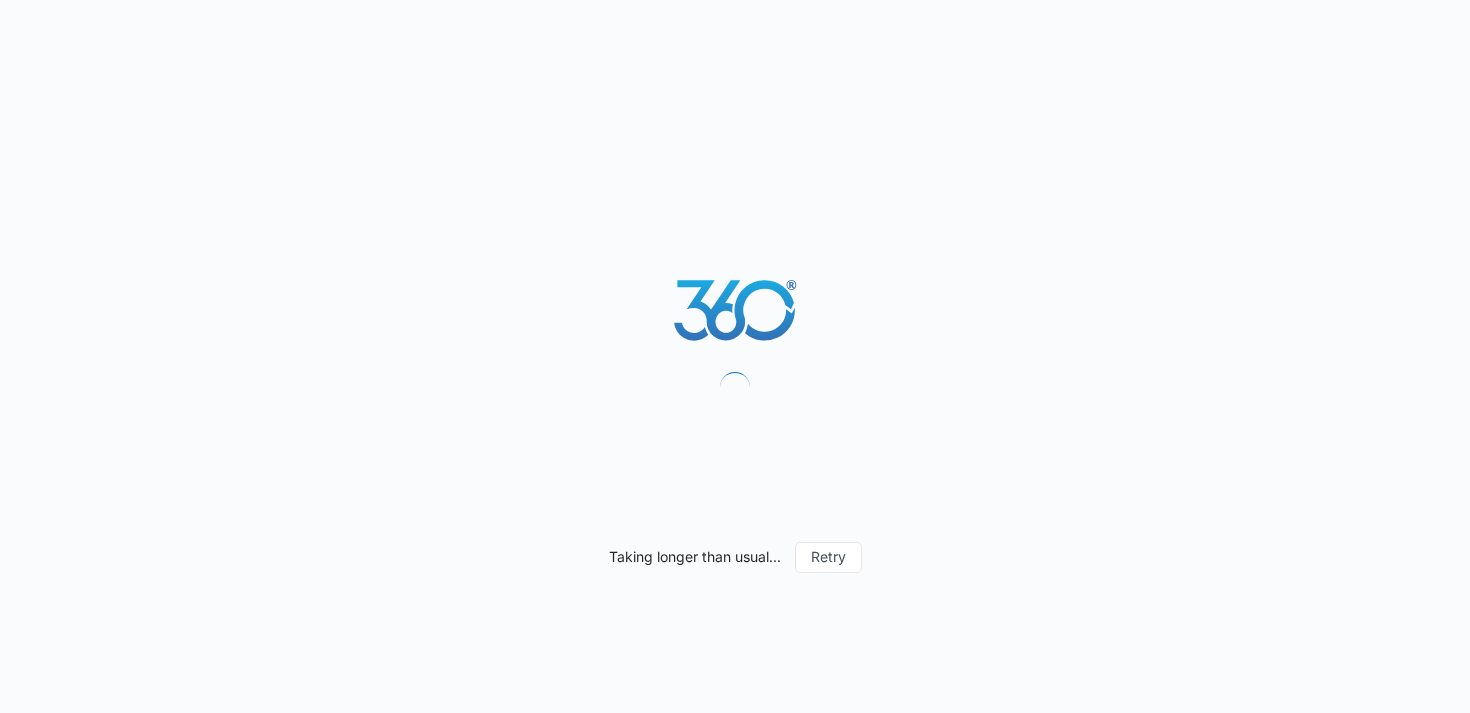scroll, scrollTop: 0, scrollLeft: 0, axis: both 